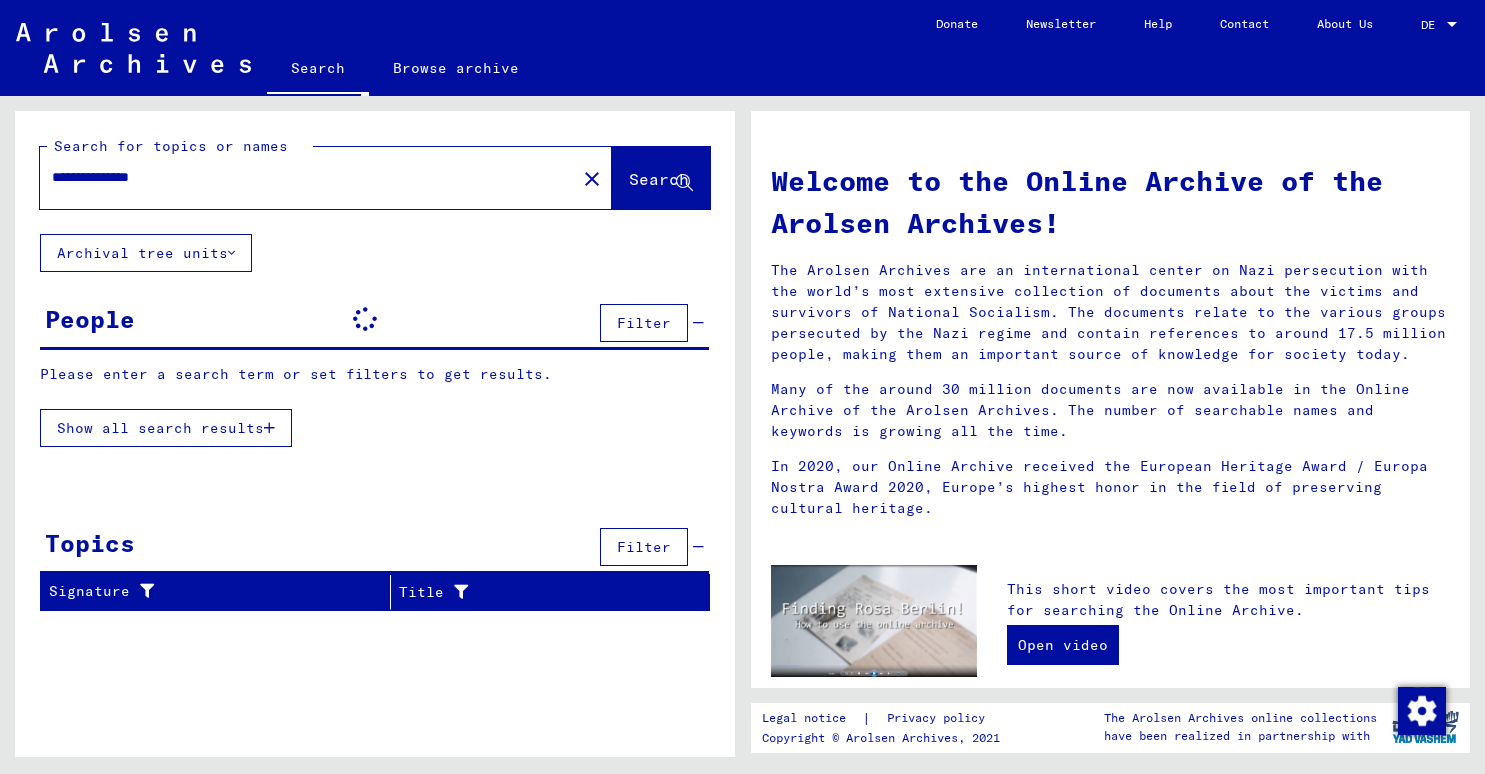 scroll, scrollTop: 0, scrollLeft: 0, axis: both 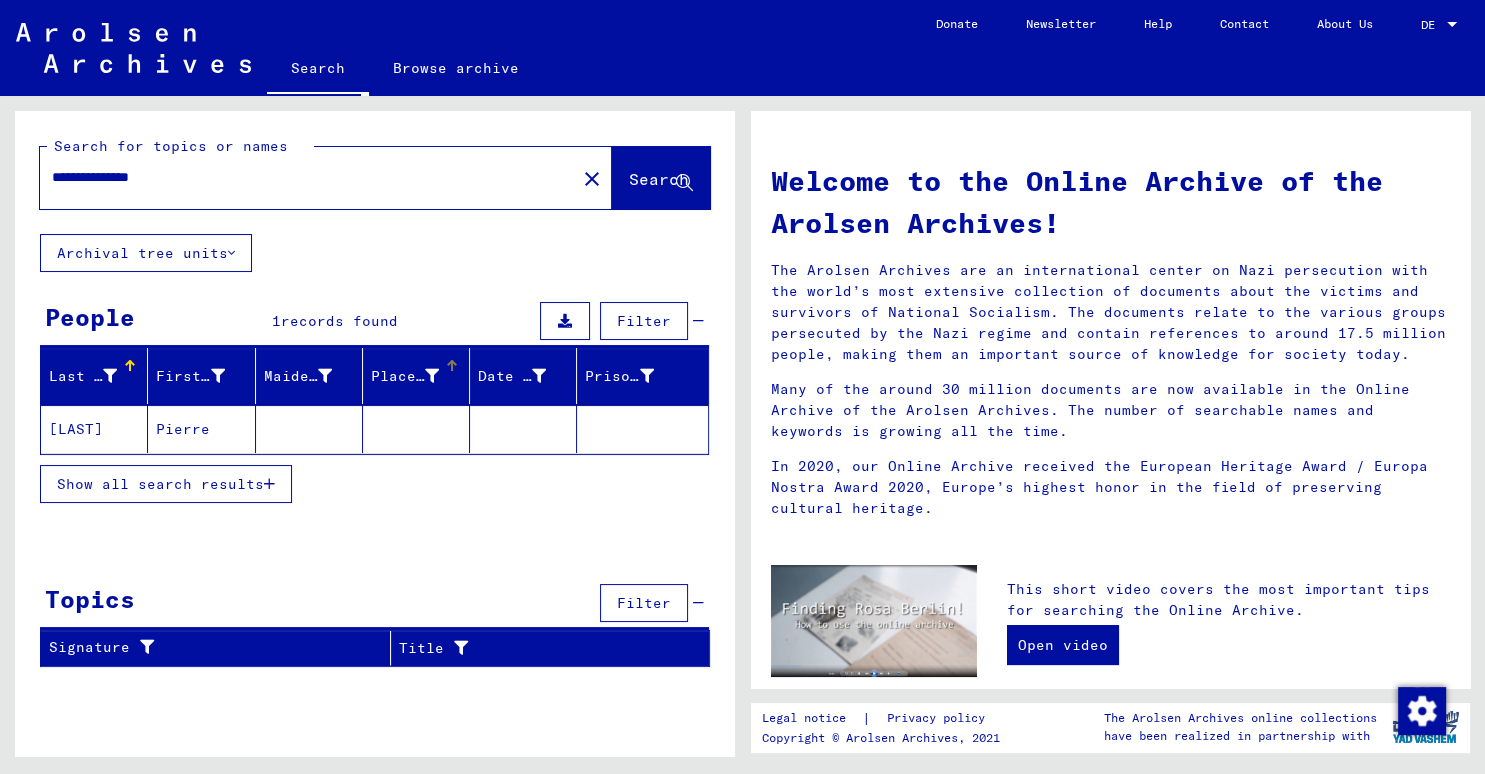 click on "Place of Birth" at bounding box center [405, 376] 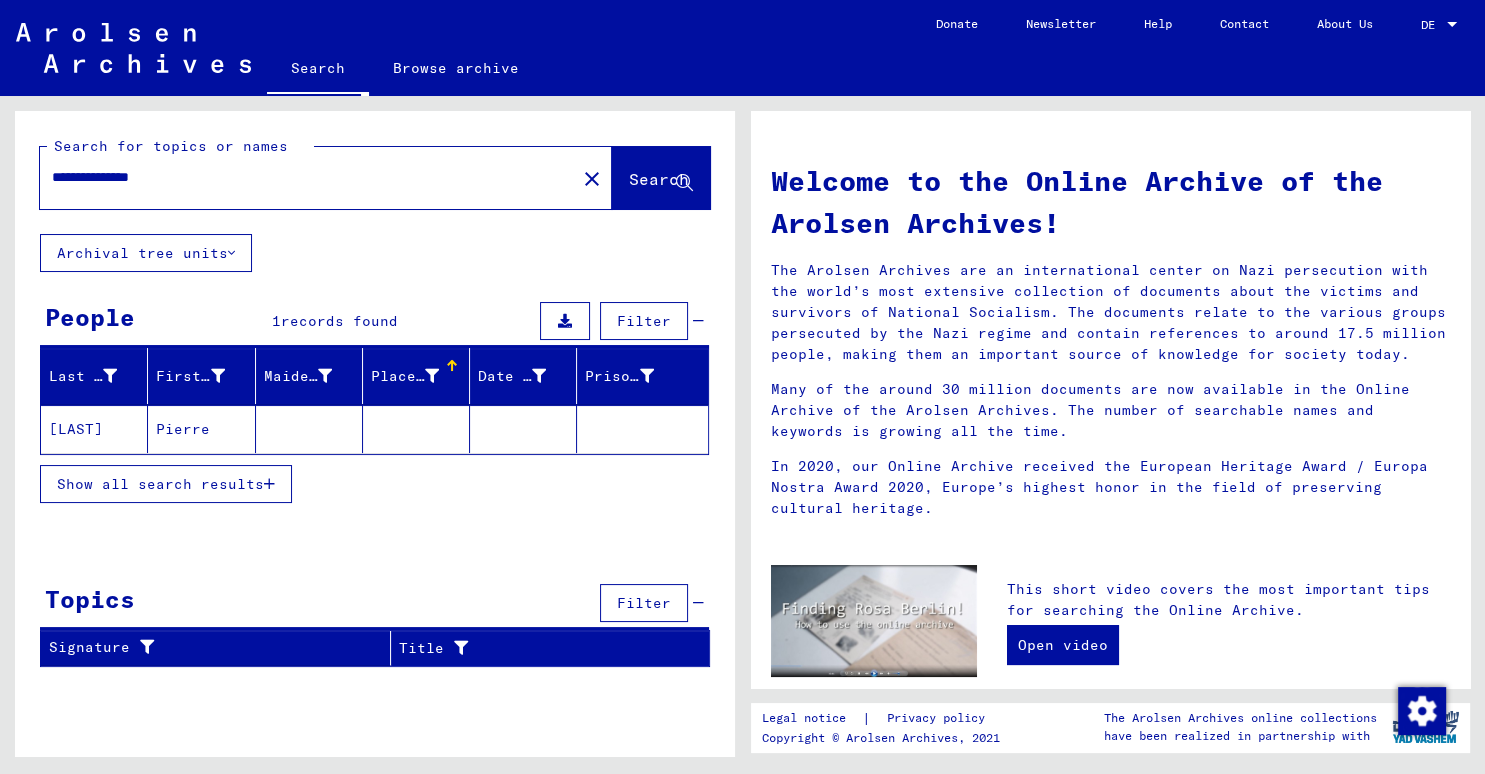 click on "Show all search results" at bounding box center [160, 484] 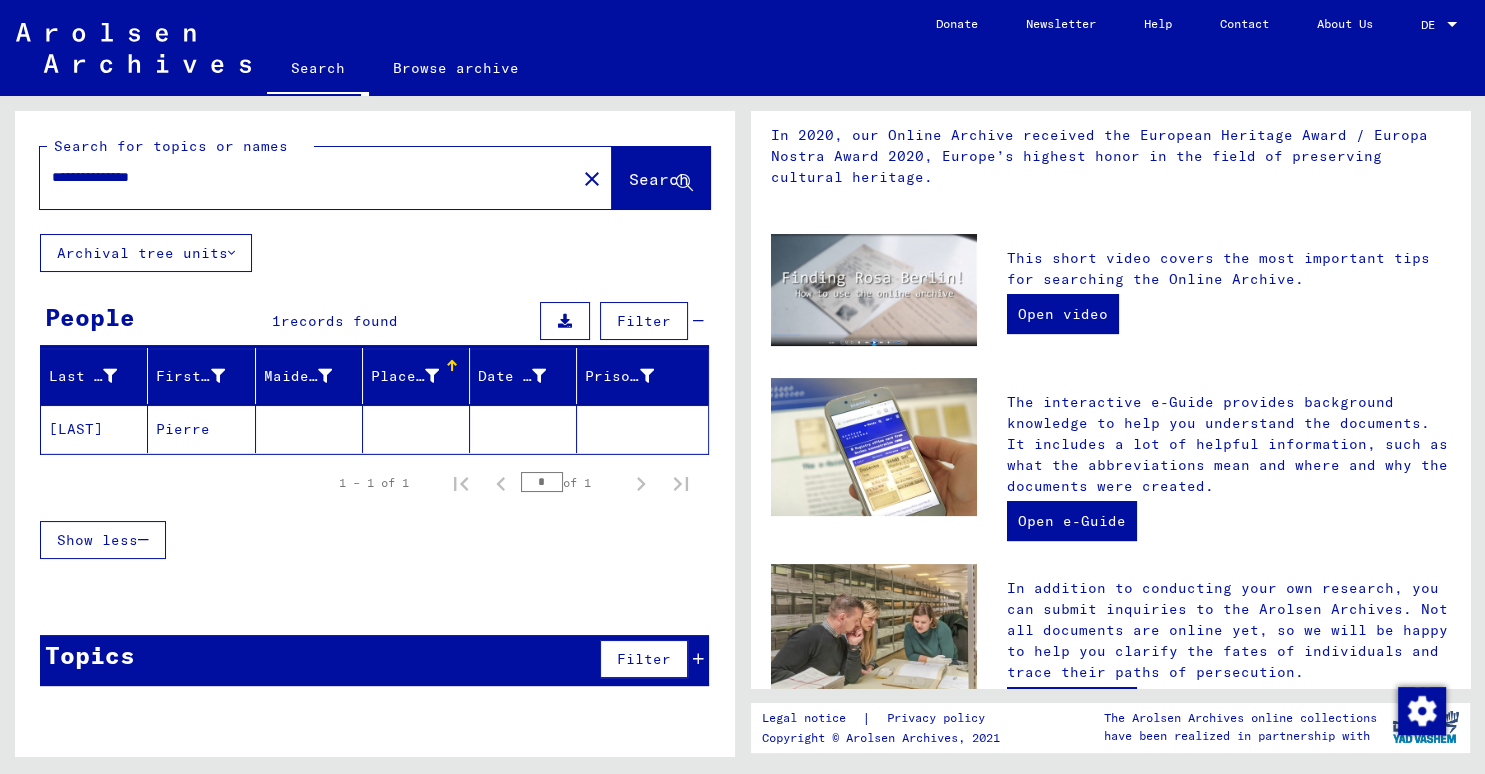 scroll, scrollTop: 0, scrollLeft: 0, axis: both 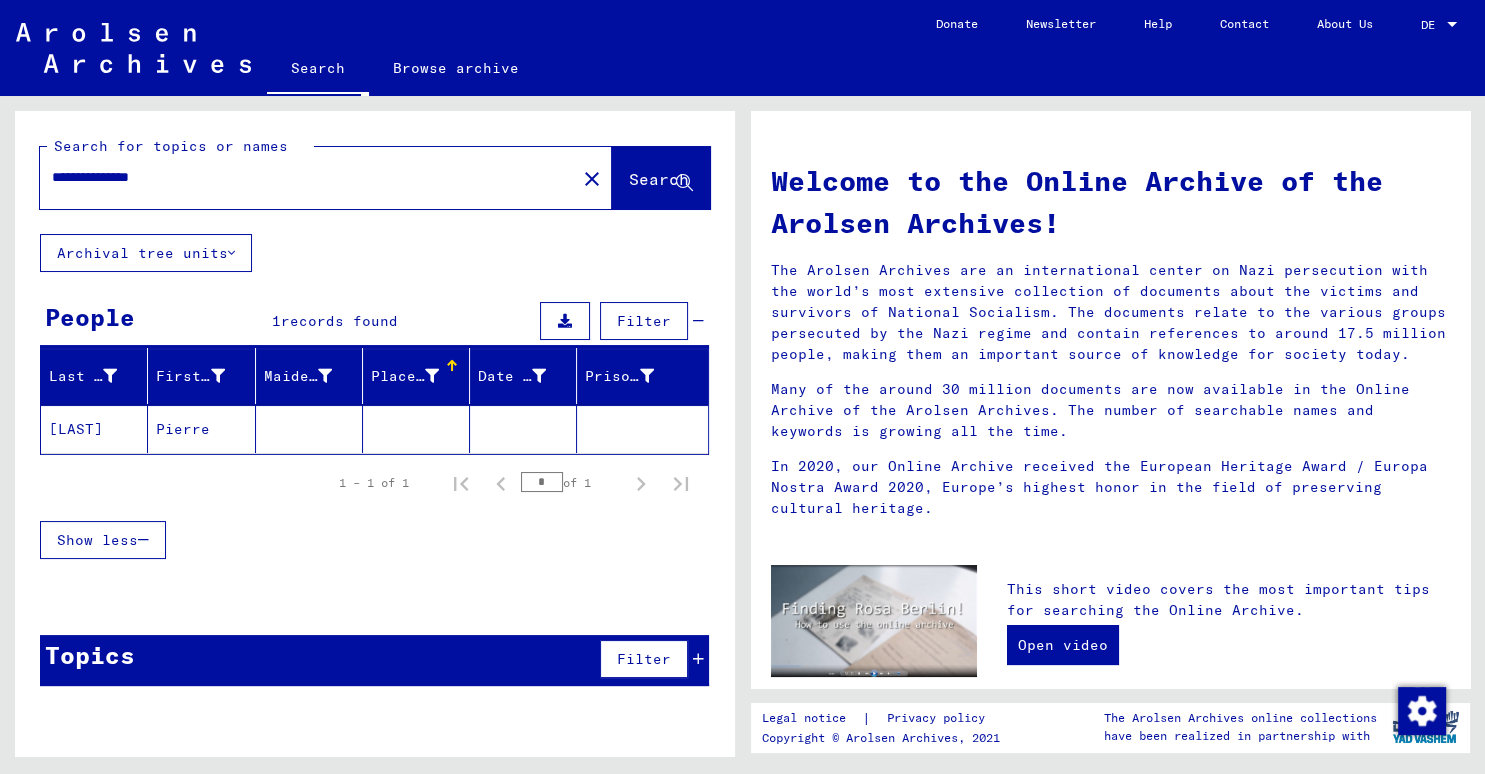click on "[LAST]" 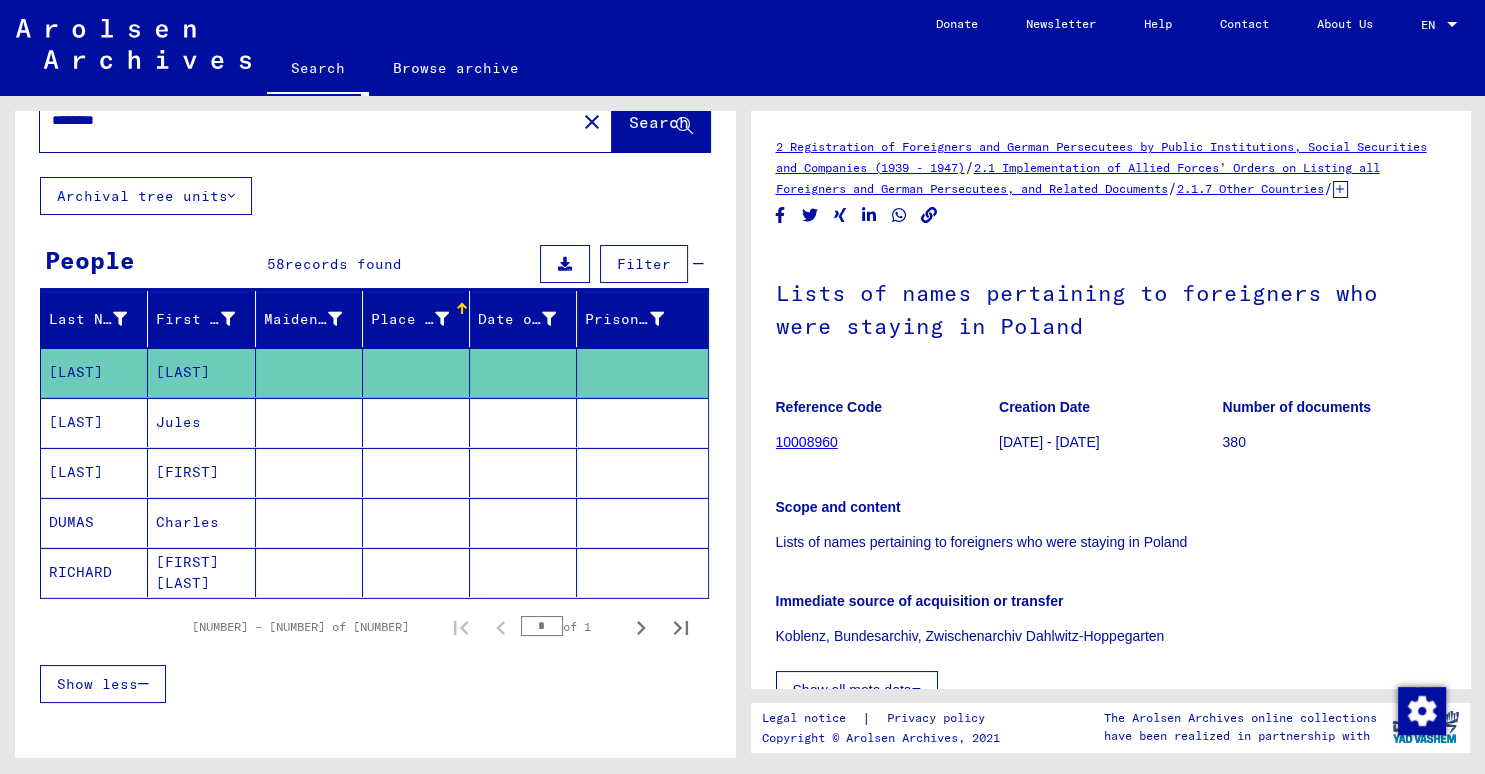 scroll, scrollTop: 0, scrollLeft: 0, axis: both 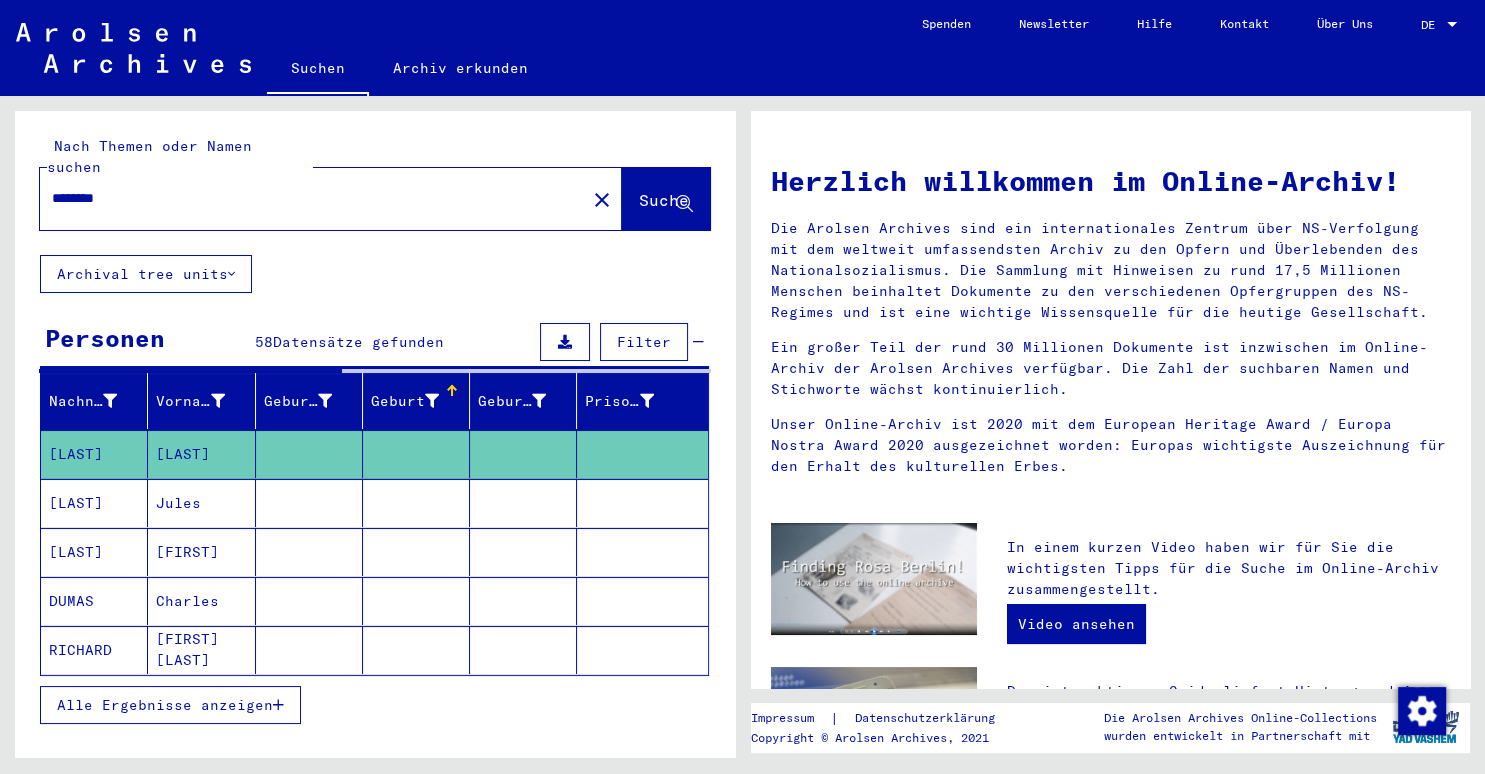 type on "**********" 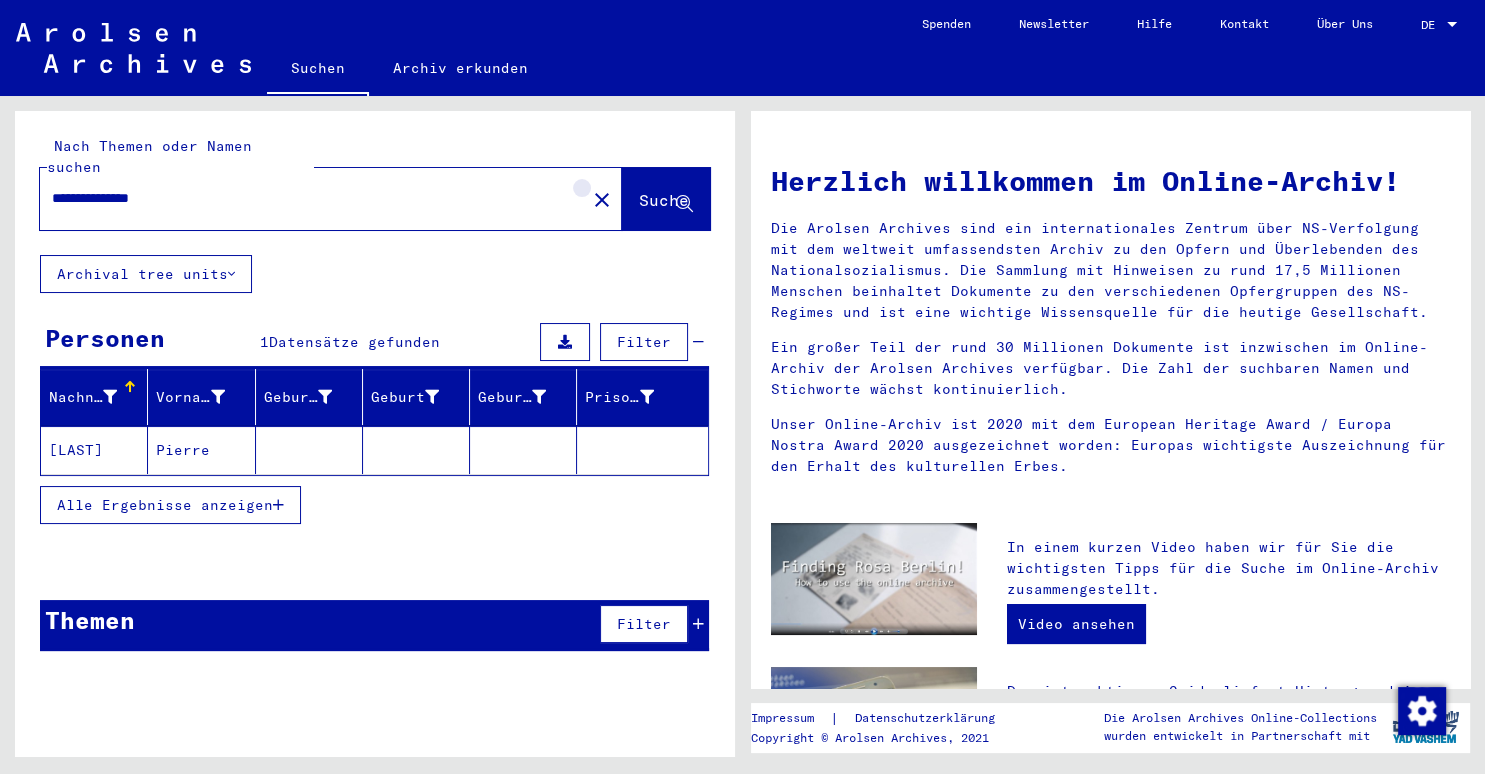 click on "close" 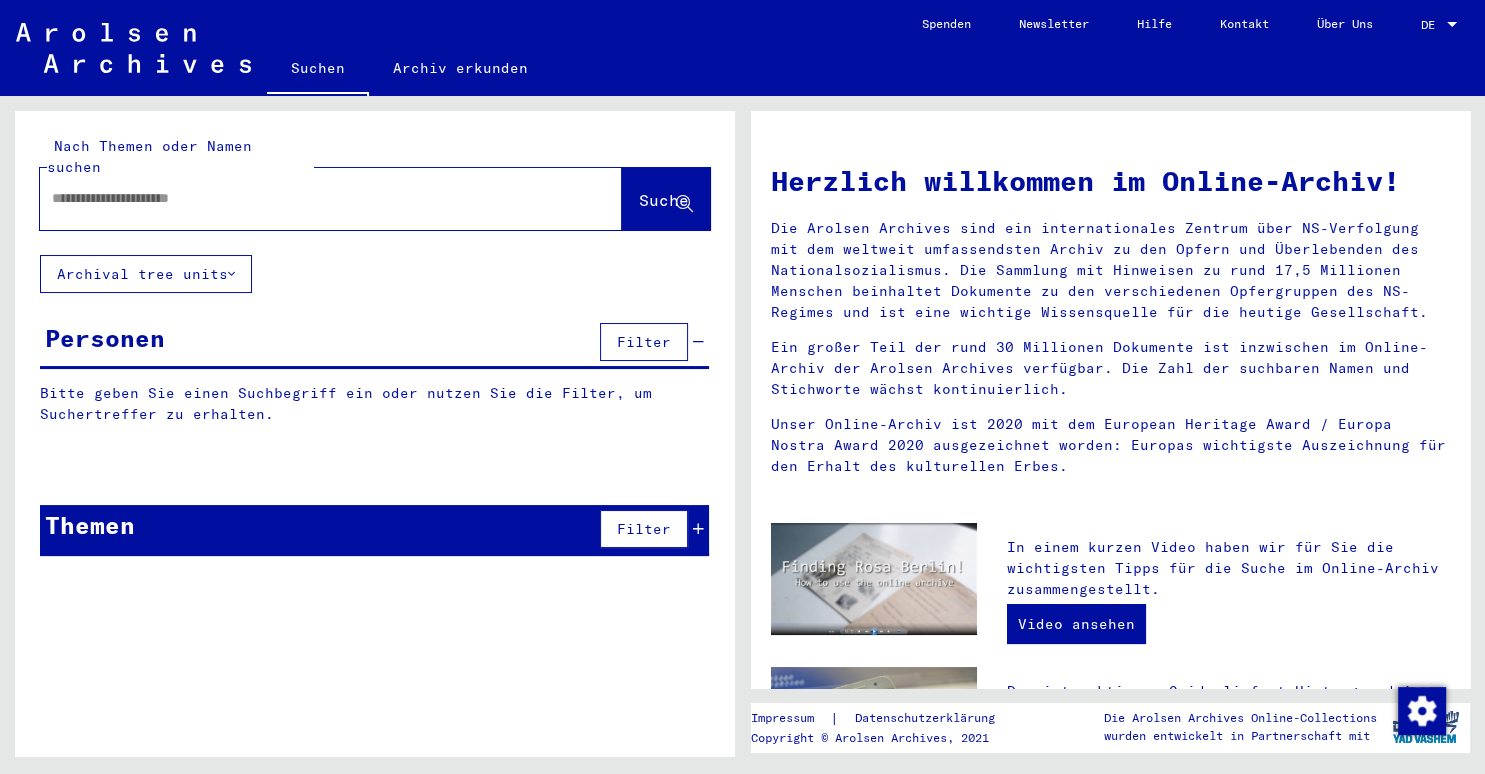 click at bounding box center (307, 198) 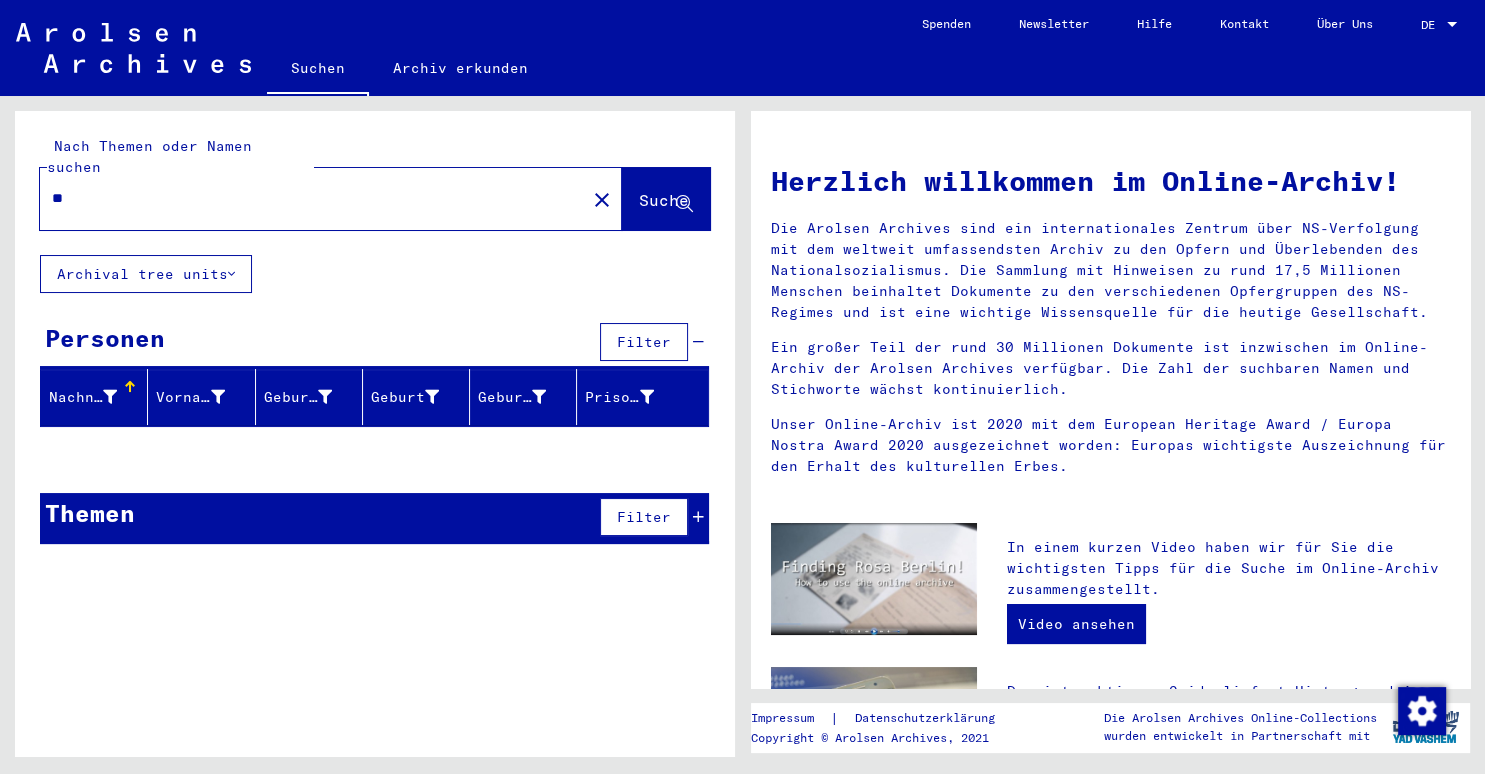 type on "*" 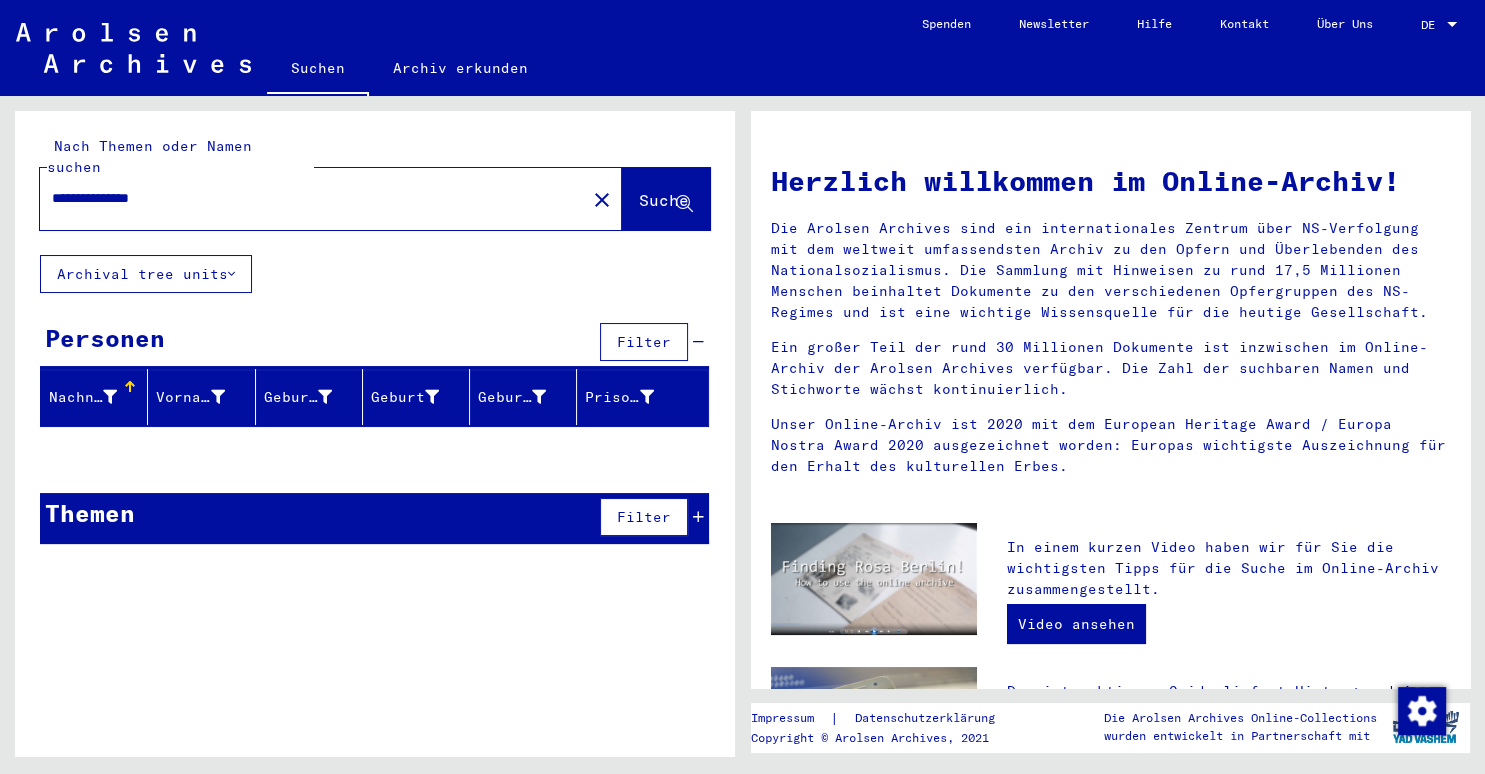 type on "**********" 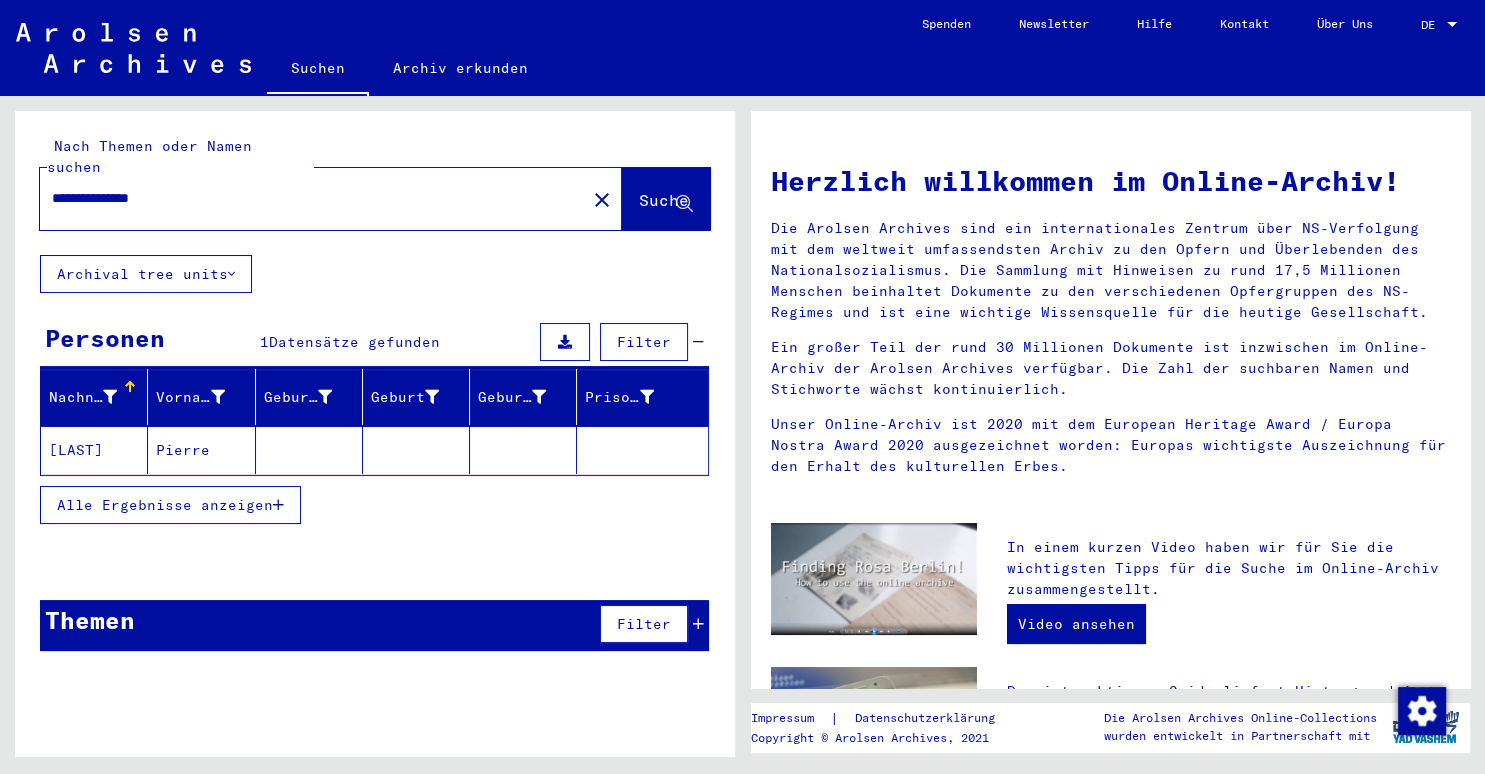 click on "[LAST]" 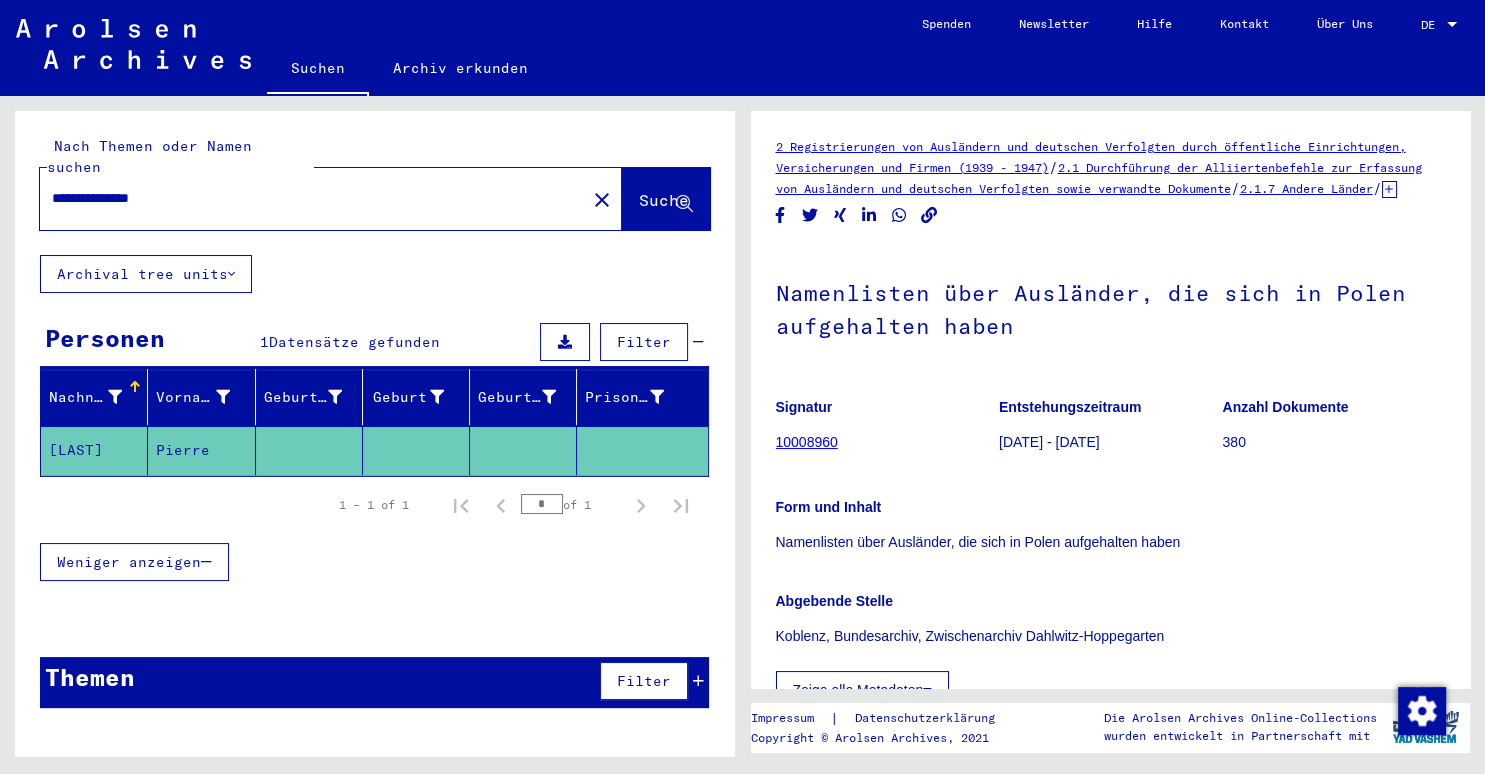click on "Nachname" at bounding box center [94, 397] 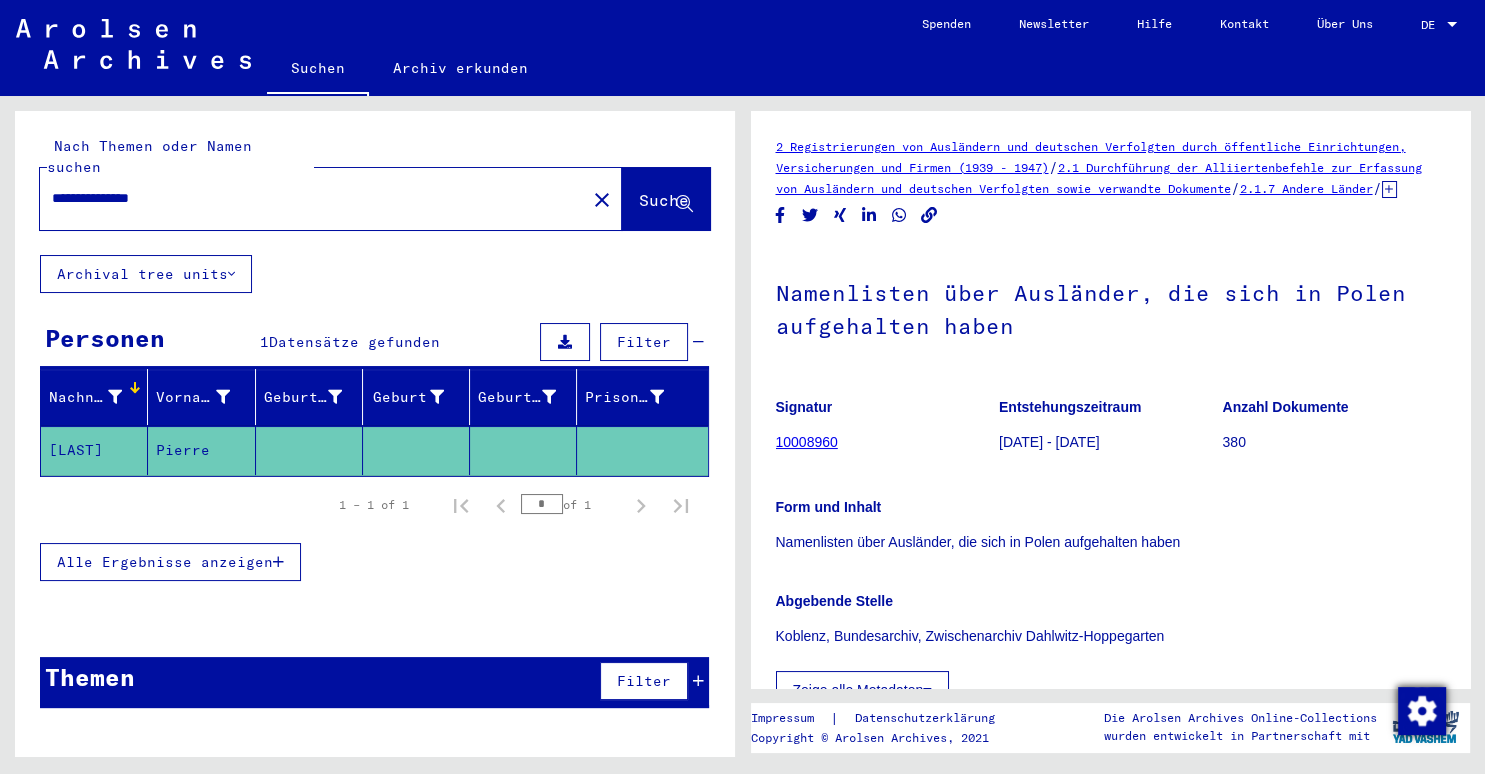click at bounding box center (1422, 711) 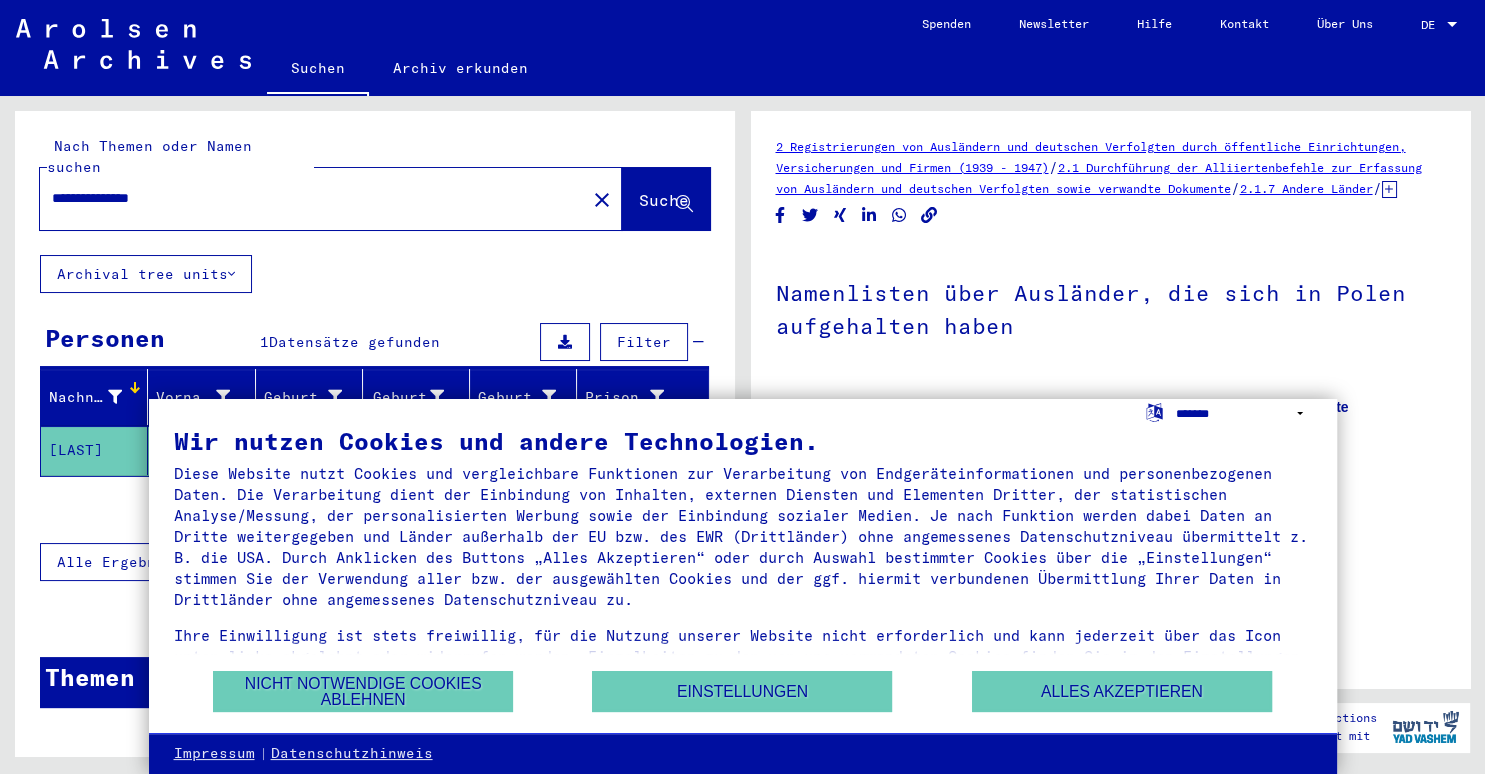 click on "**********" at bounding box center (1244, 413) 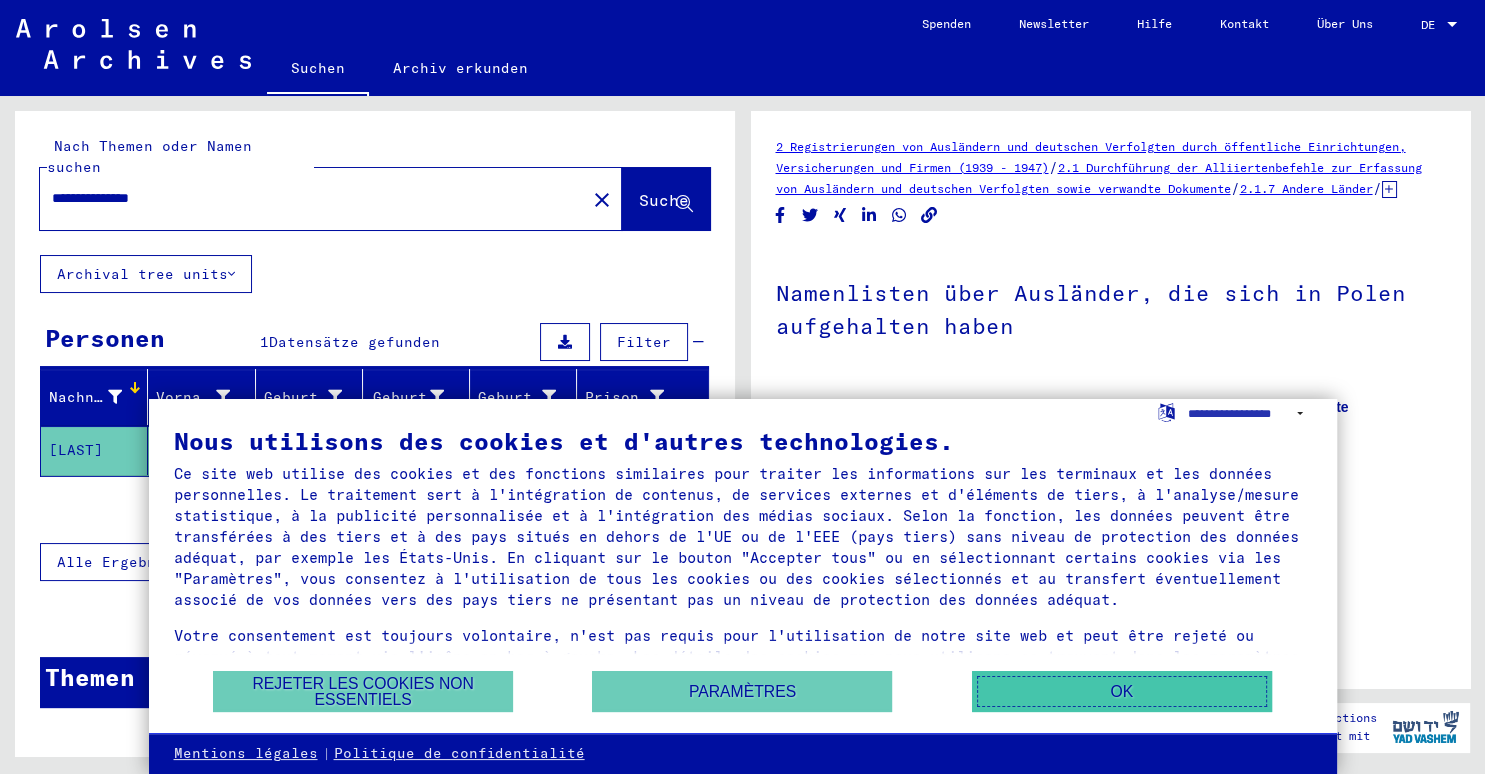 click on "OK" at bounding box center [1122, 691] 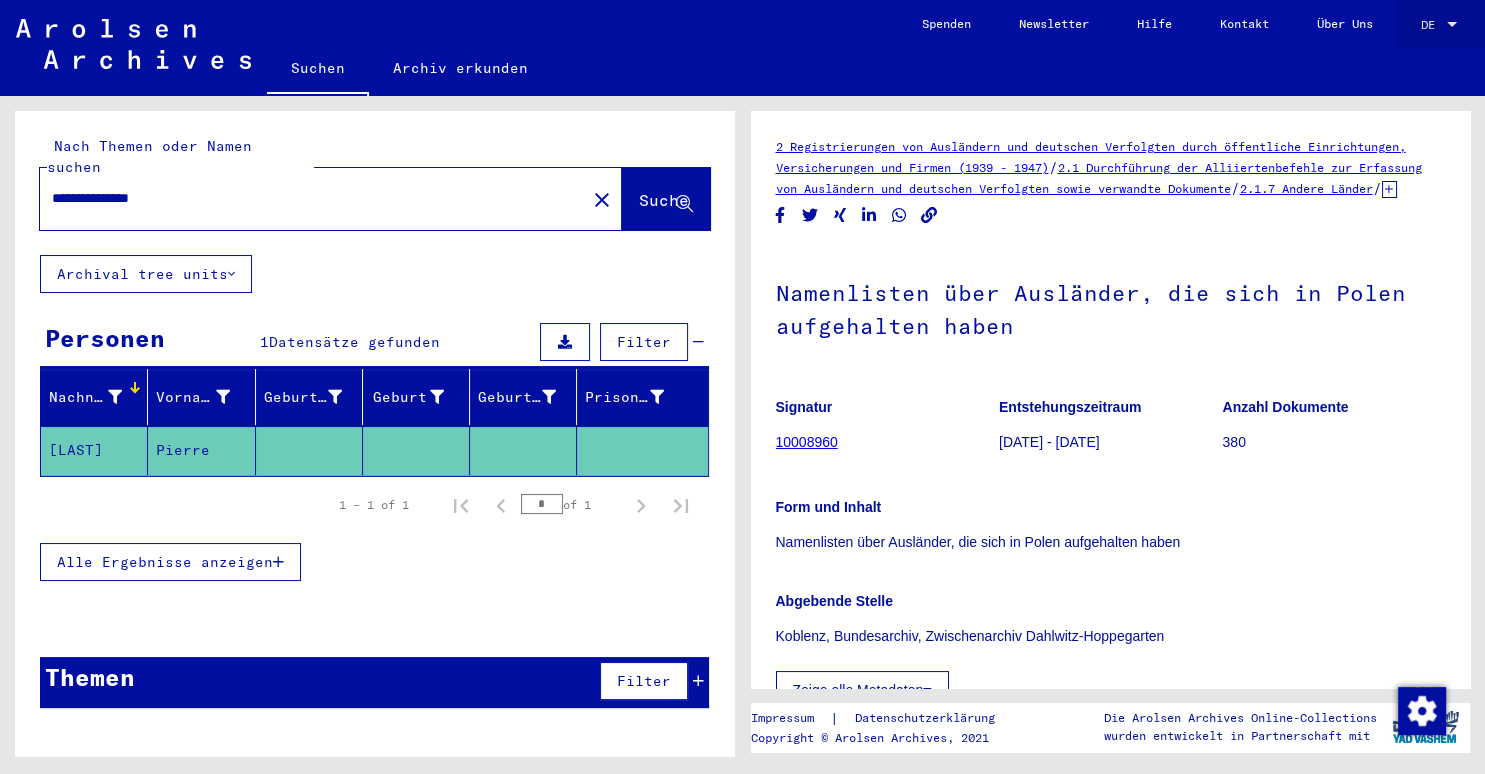 click at bounding box center (1452, 25) 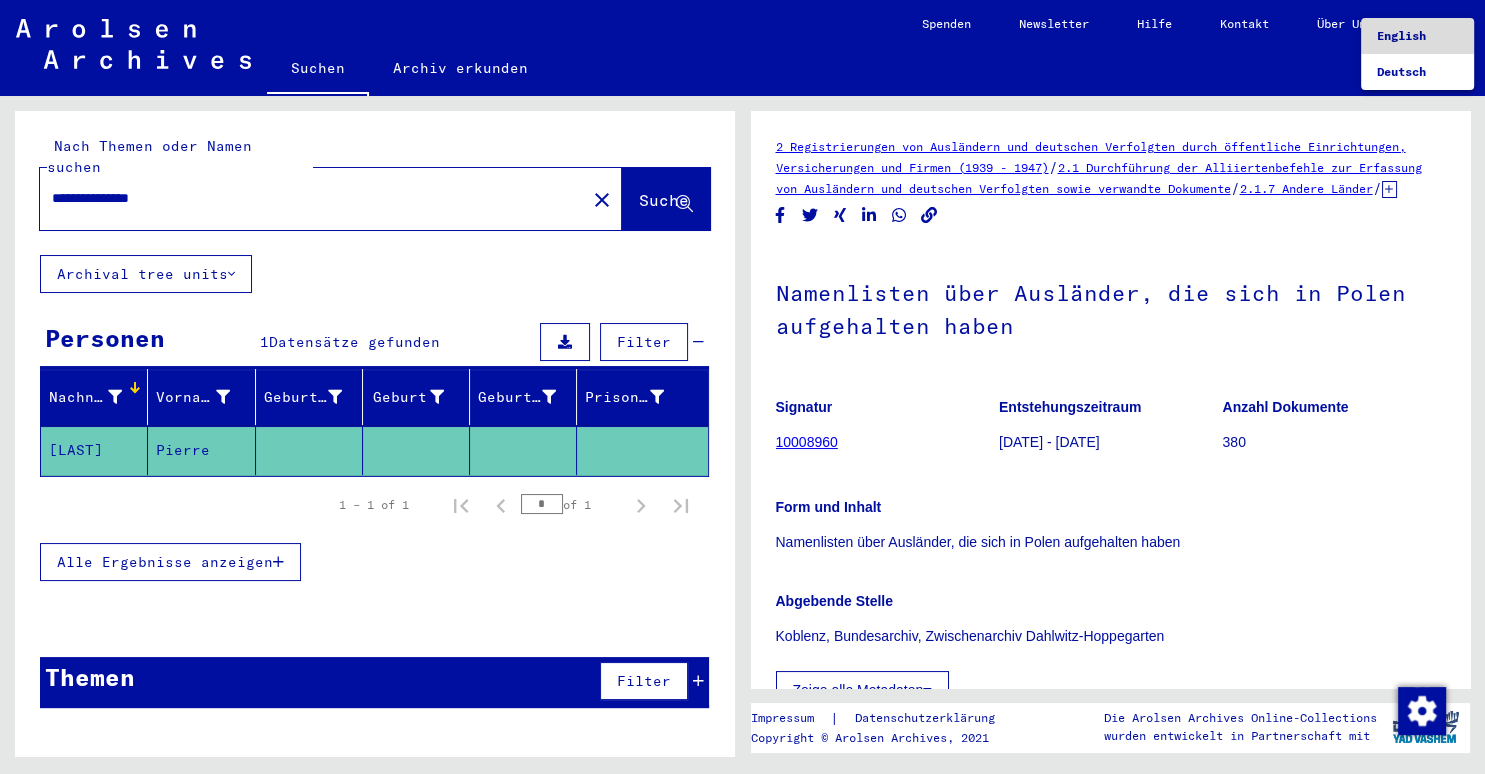 click on "English" at bounding box center [1417, 36] 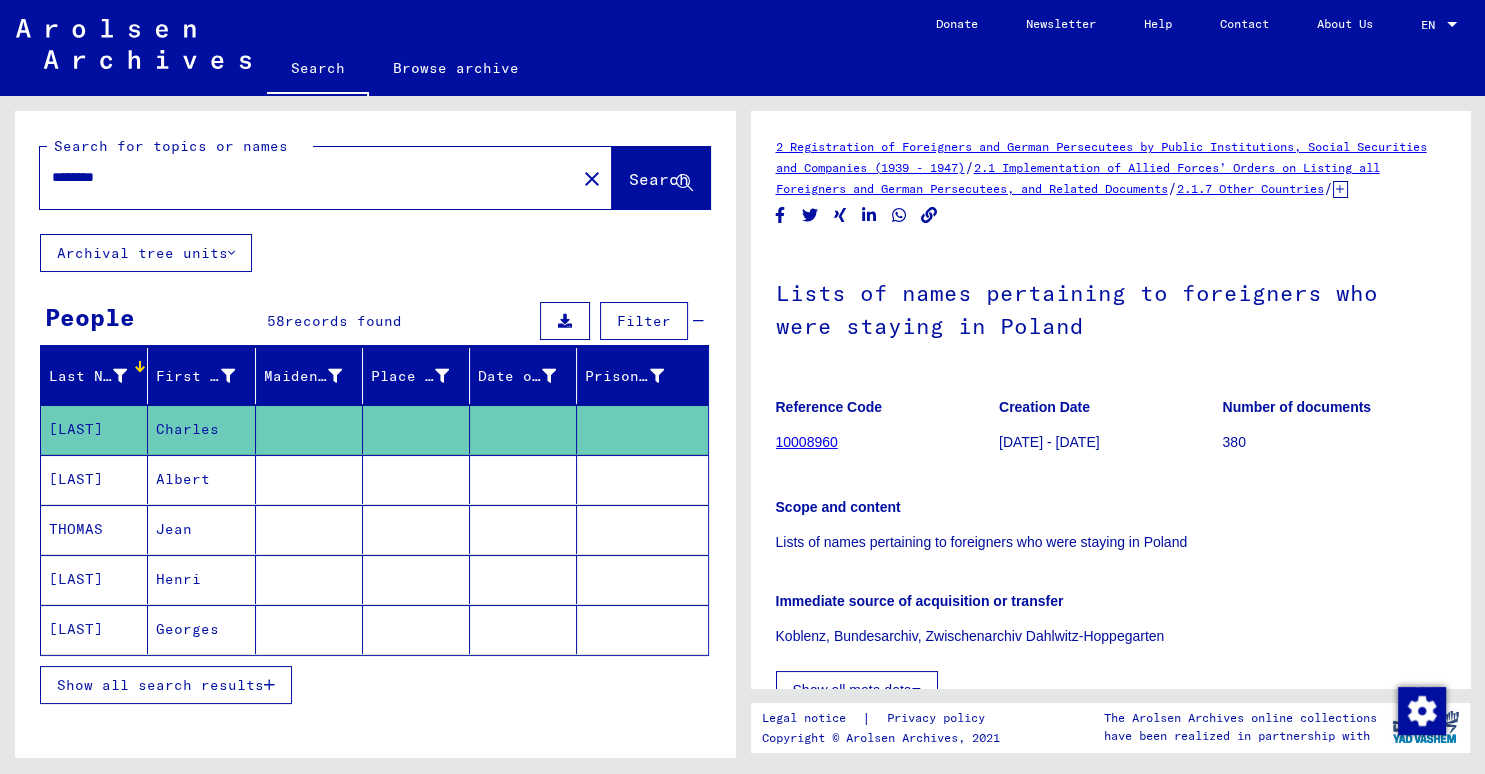 click on "Last Name" at bounding box center (88, 376) 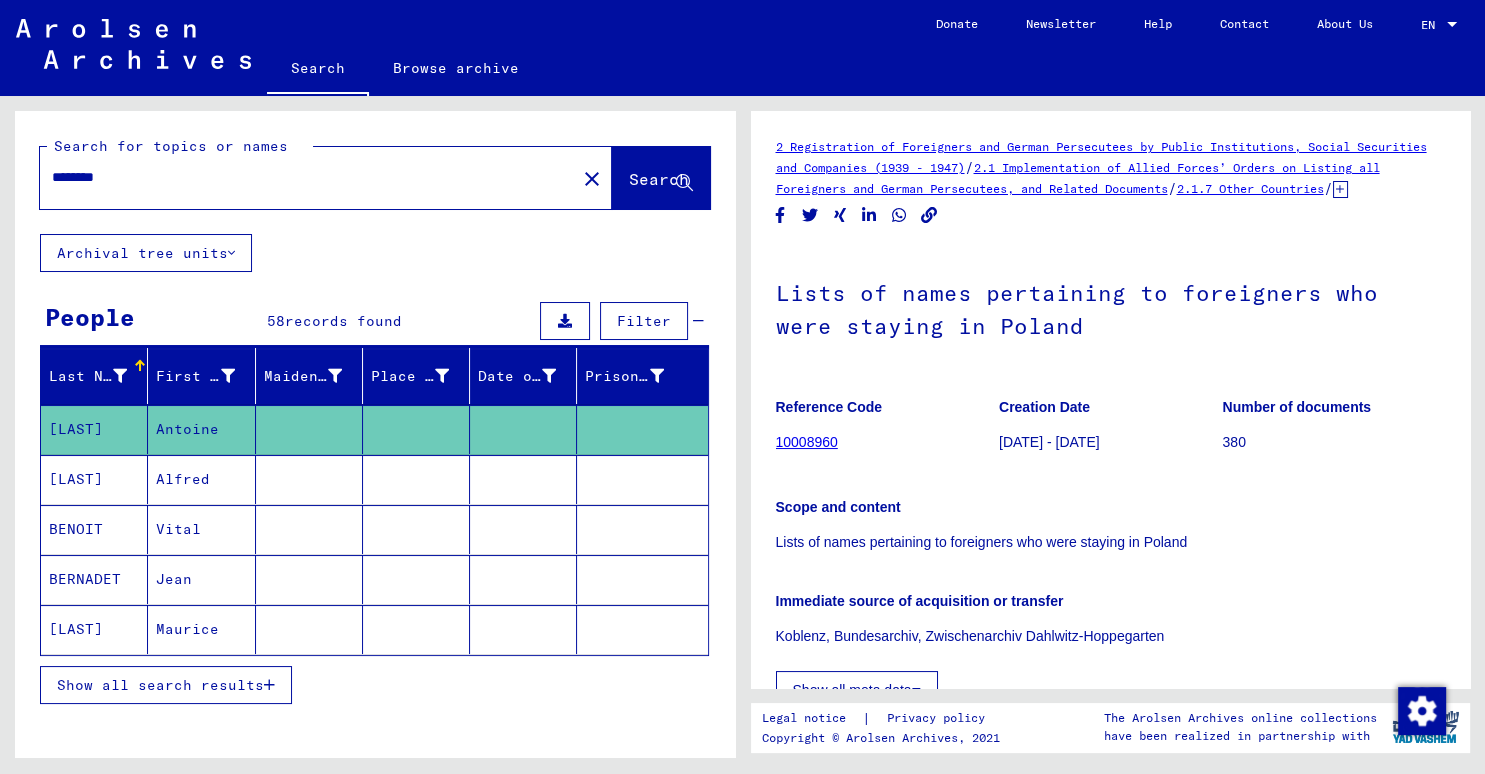 scroll, scrollTop: 89, scrollLeft: 0, axis: vertical 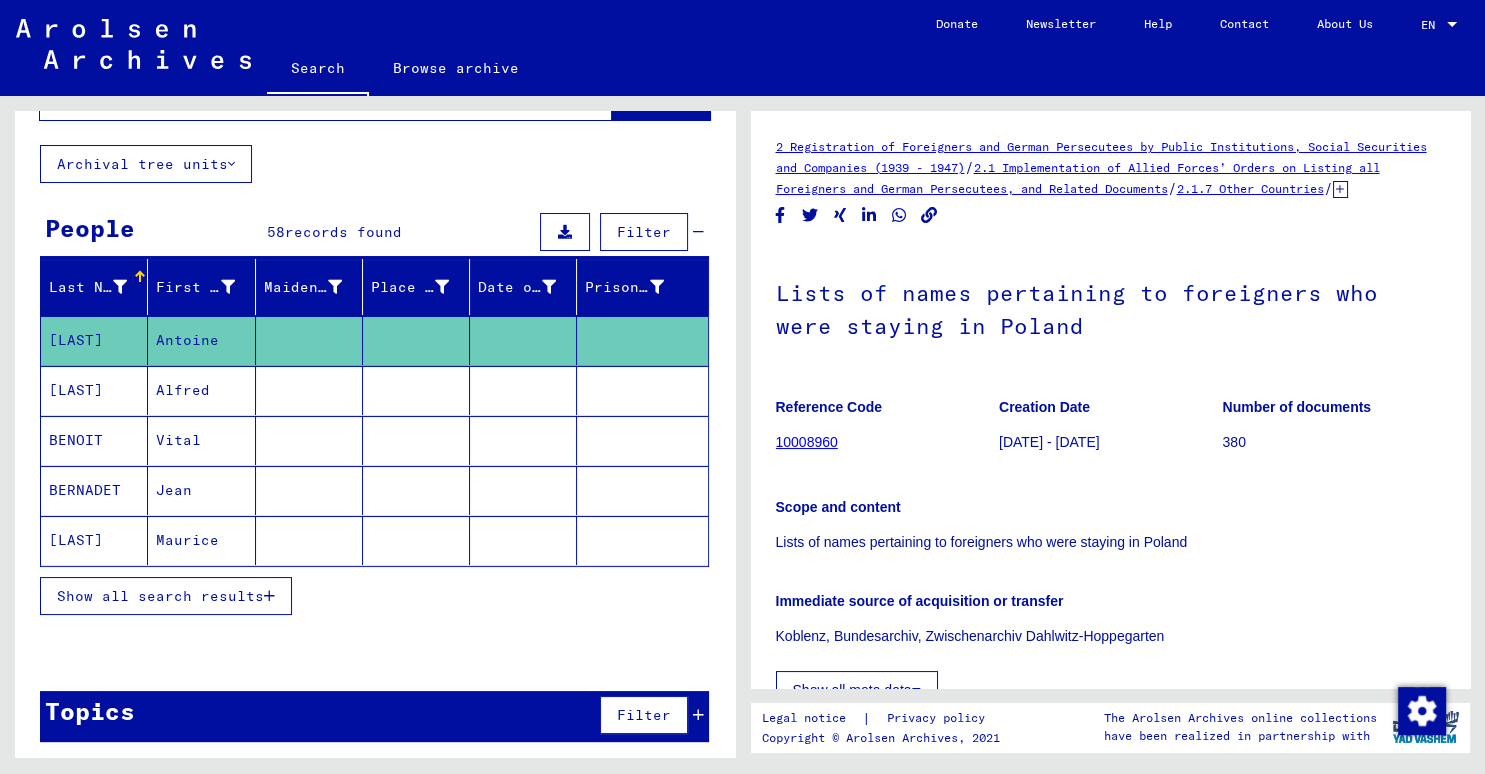 click on "Show all search results" at bounding box center (160, 596) 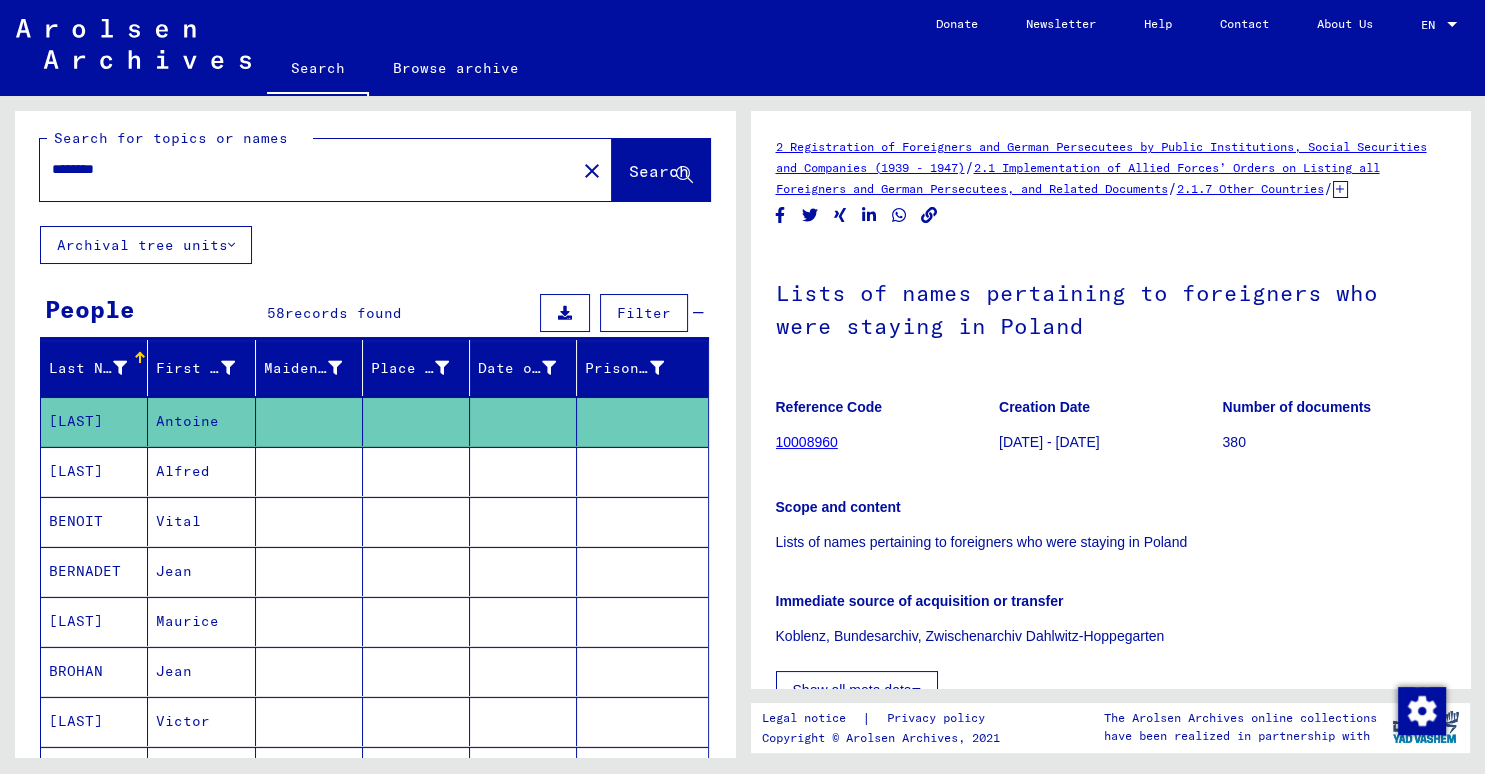 scroll, scrollTop: 0, scrollLeft: 0, axis: both 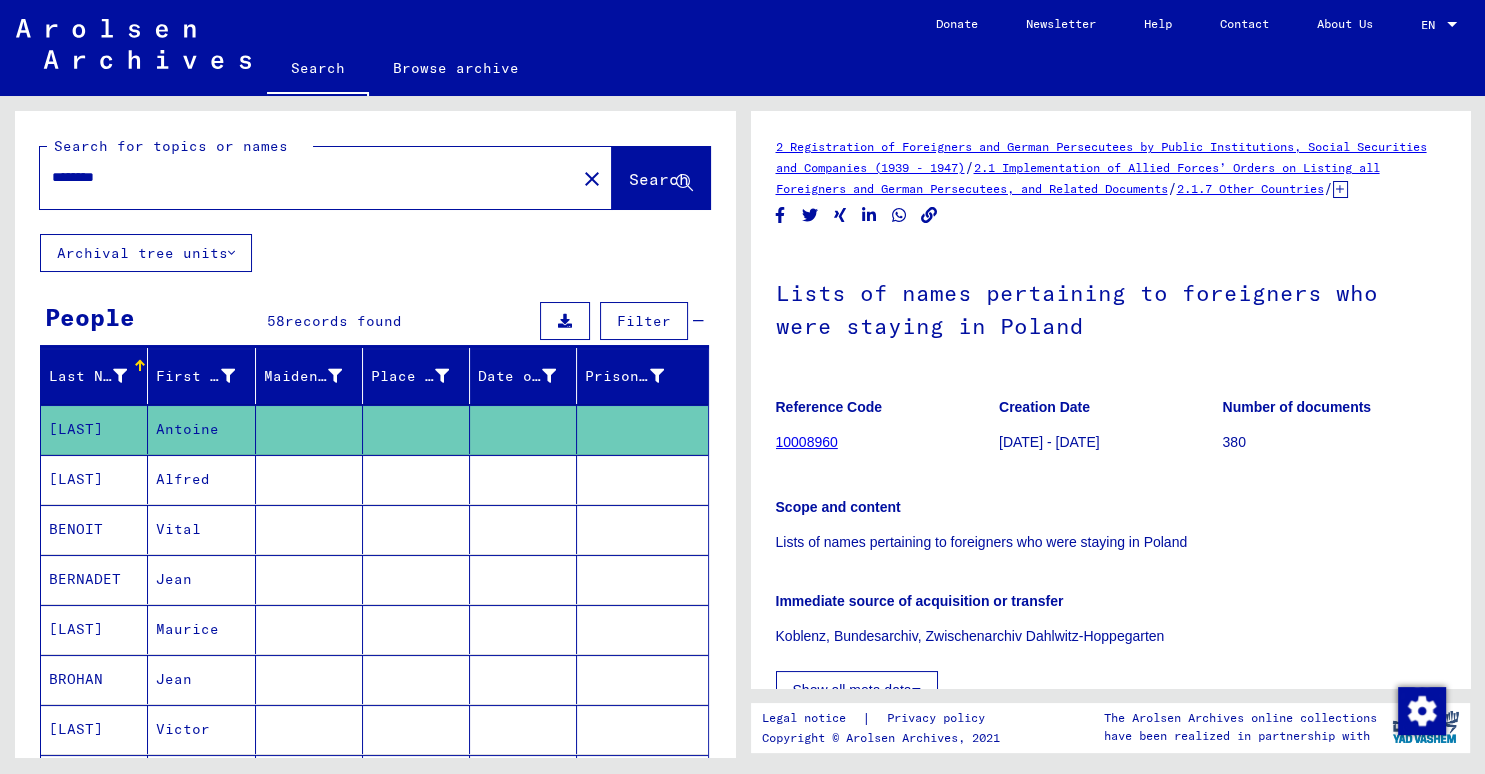 drag, startPoint x: 144, startPoint y: 179, endPoint x: -7, endPoint y: 181, distance: 151.01324 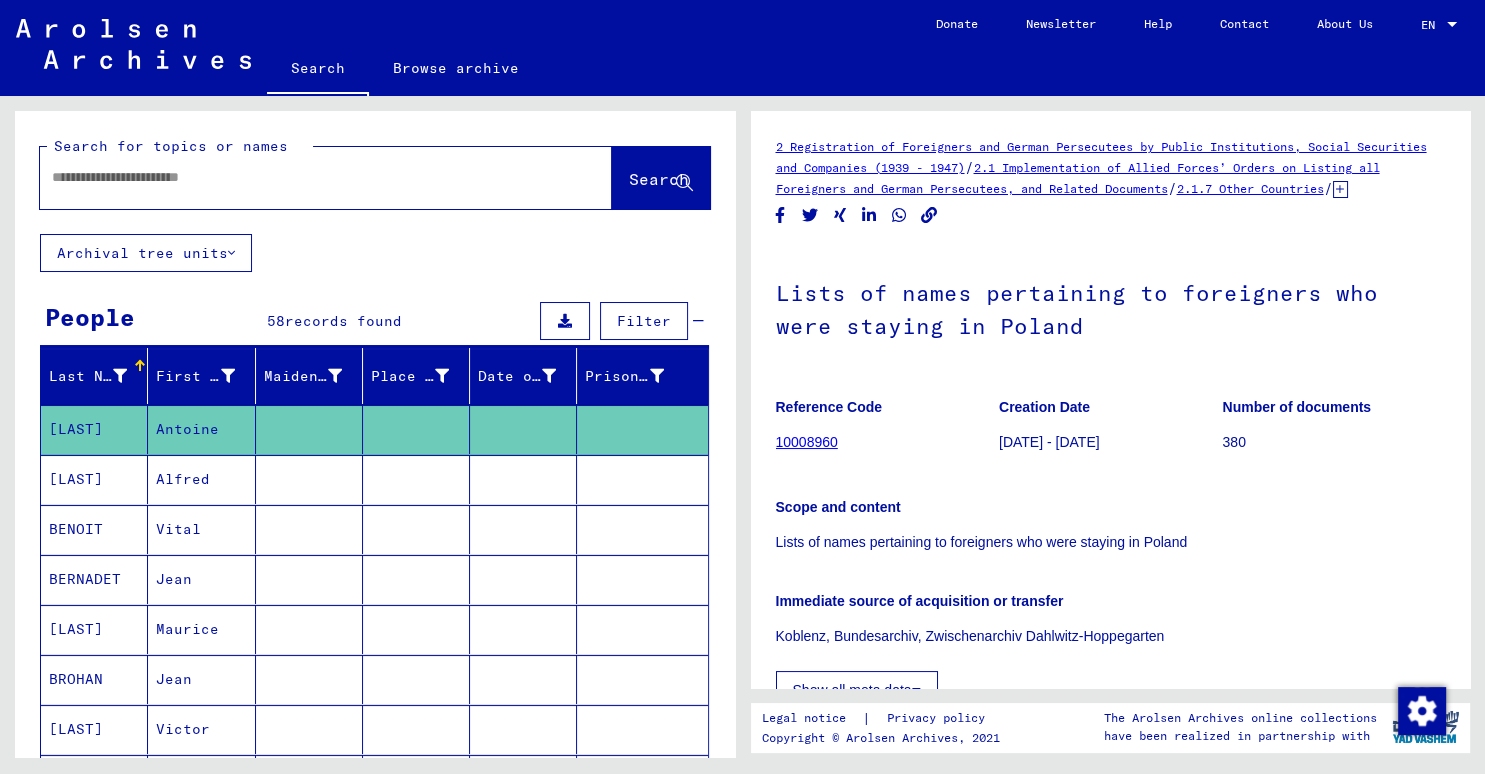 type 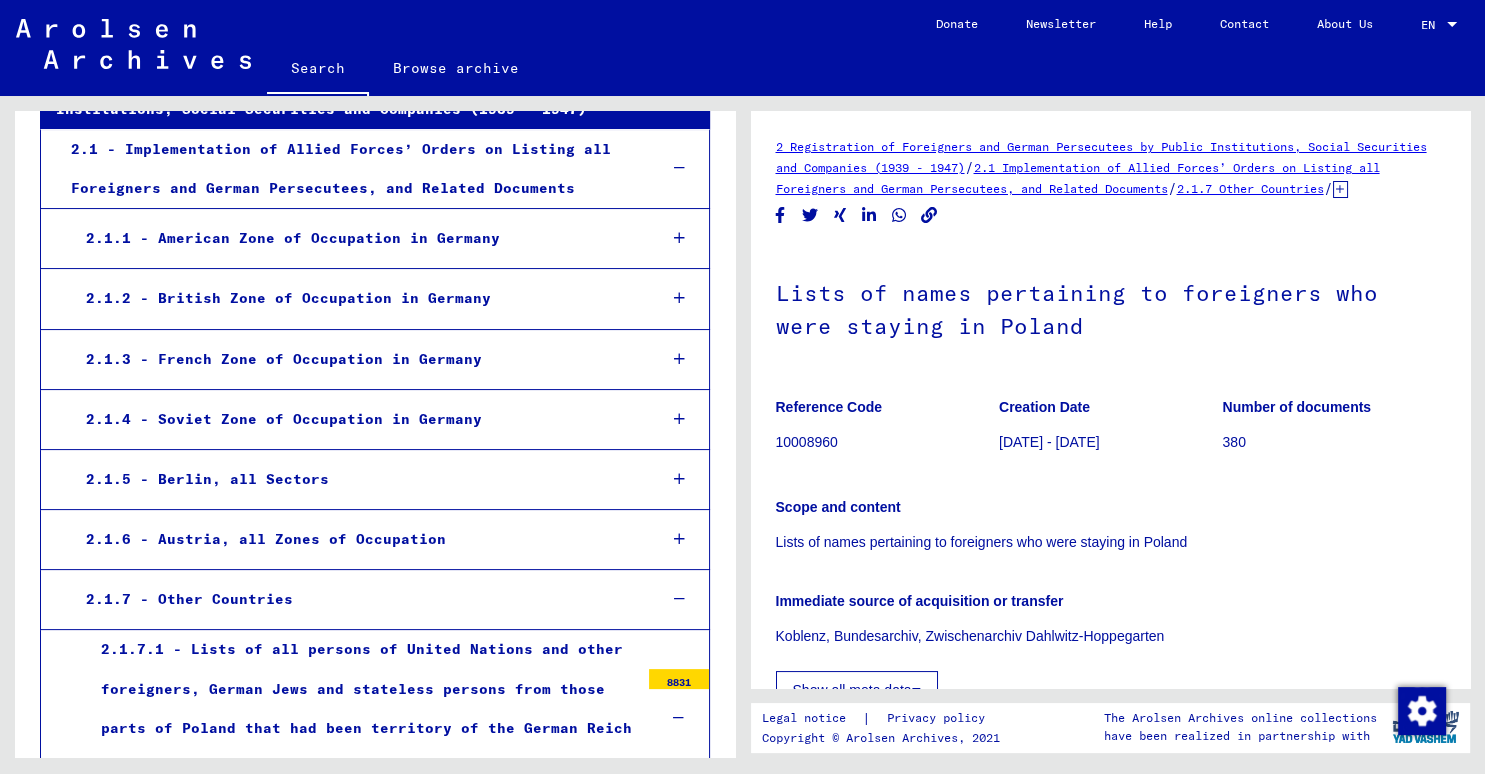 scroll, scrollTop: 441, scrollLeft: 0, axis: vertical 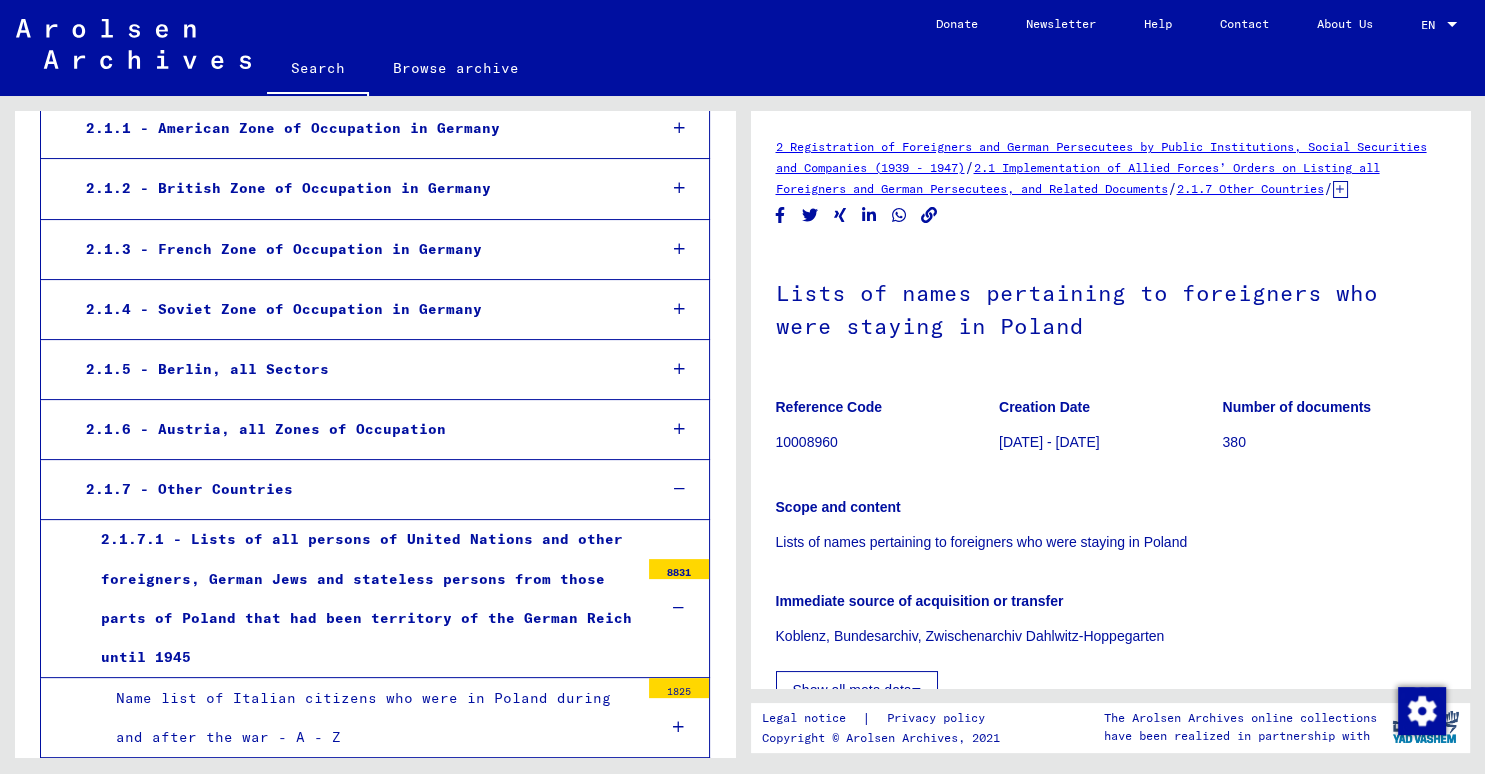 click at bounding box center [679, 489] 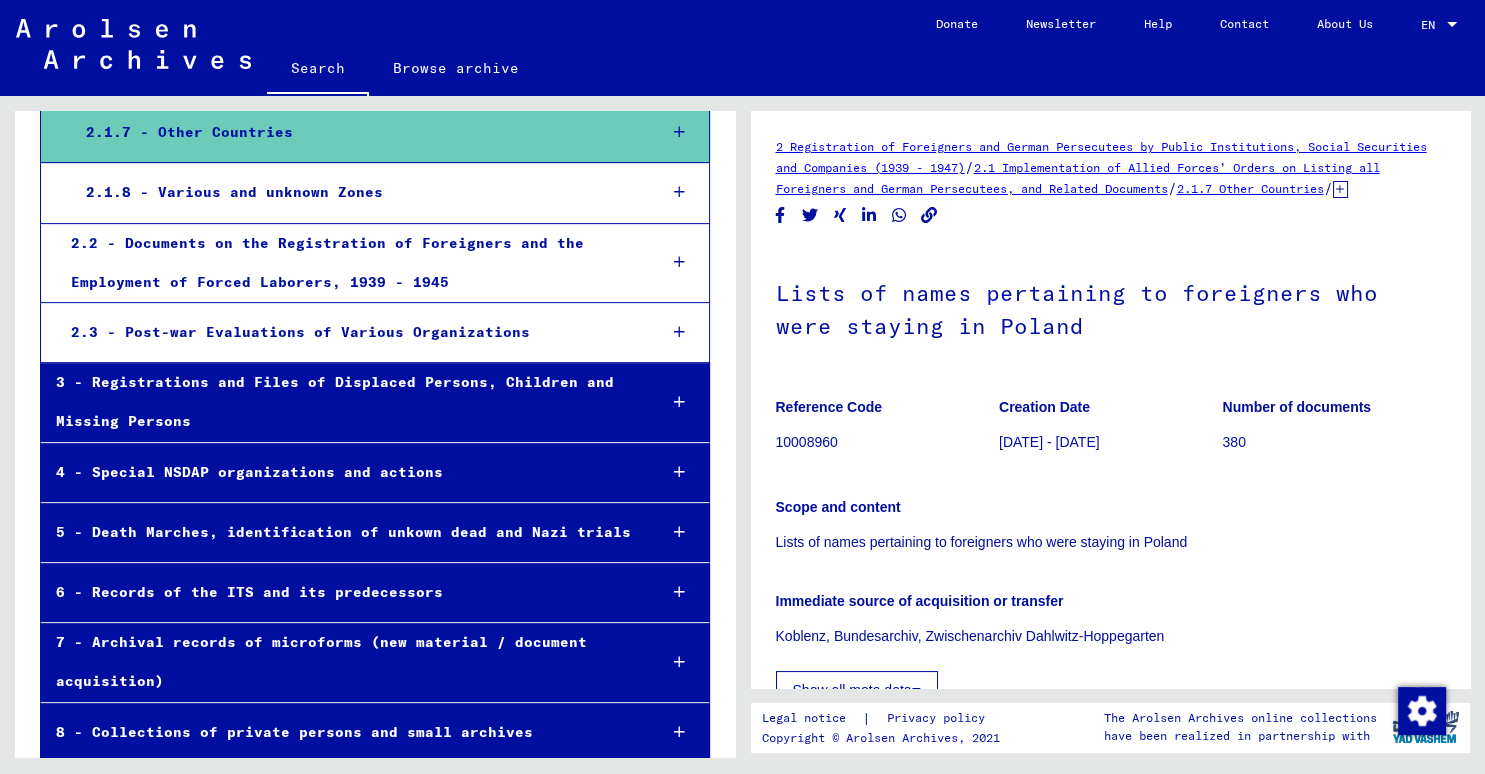 scroll, scrollTop: 811, scrollLeft: 0, axis: vertical 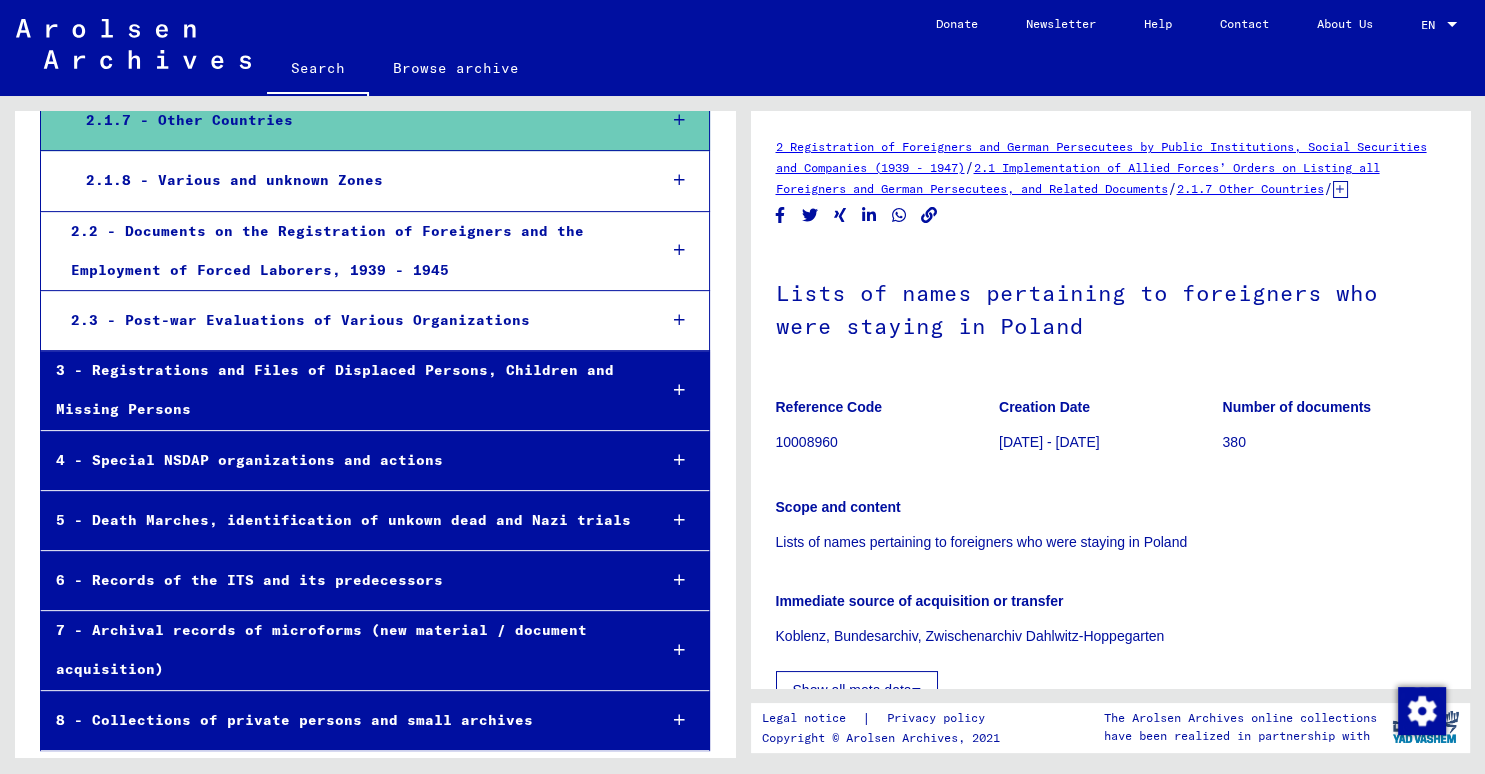 click at bounding box center [679, 390] 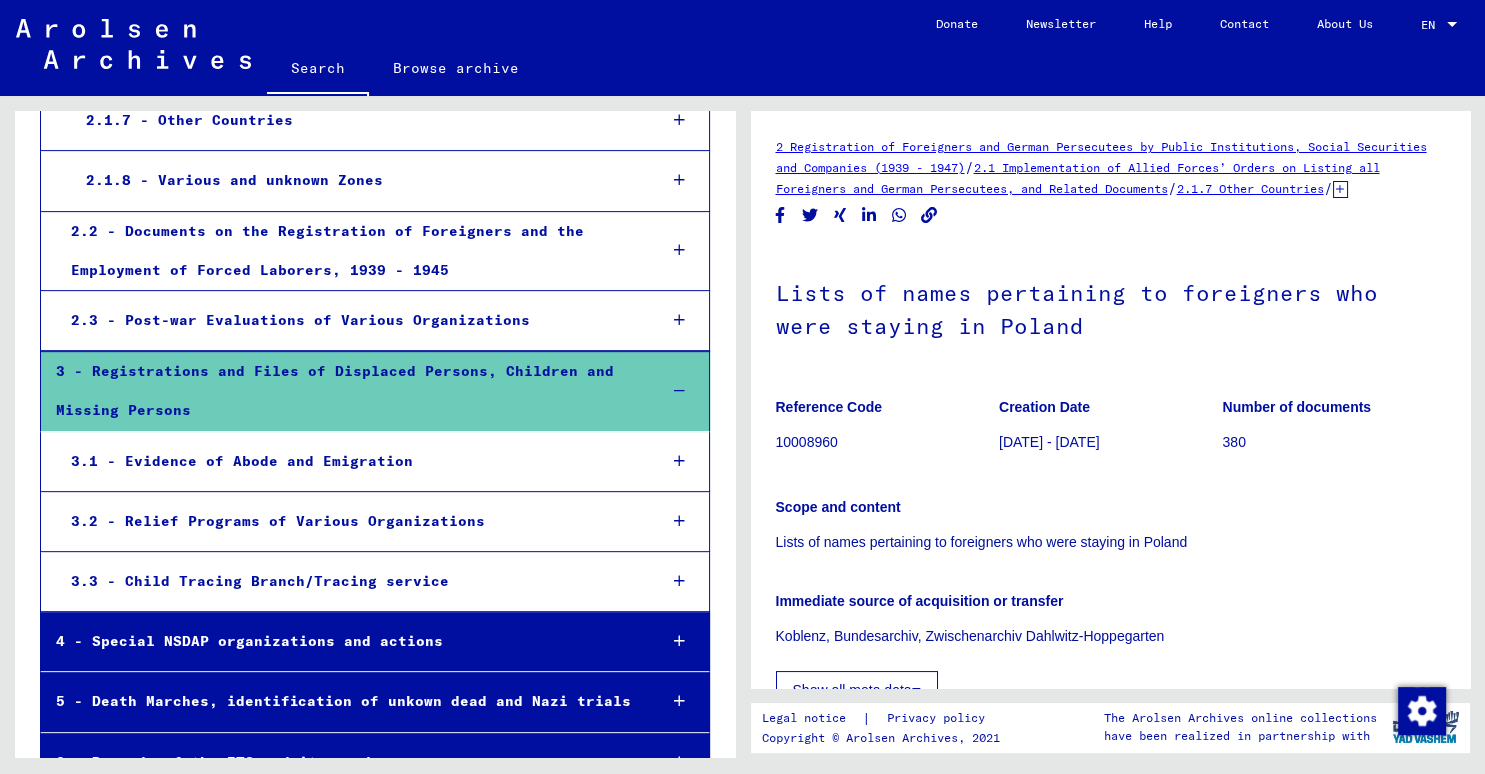click at bounding box center [679, 391] 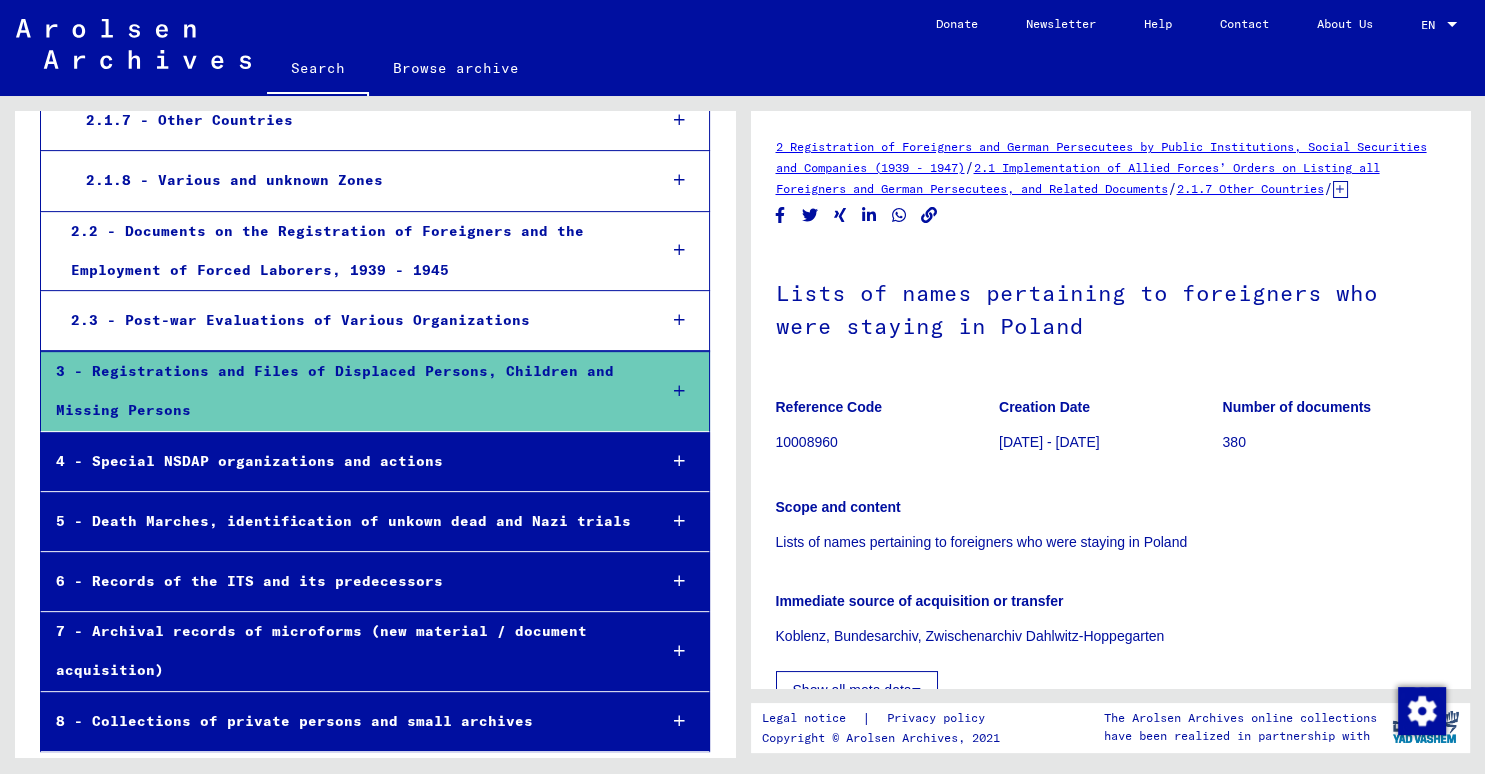 click at bounding box center (679, 250) 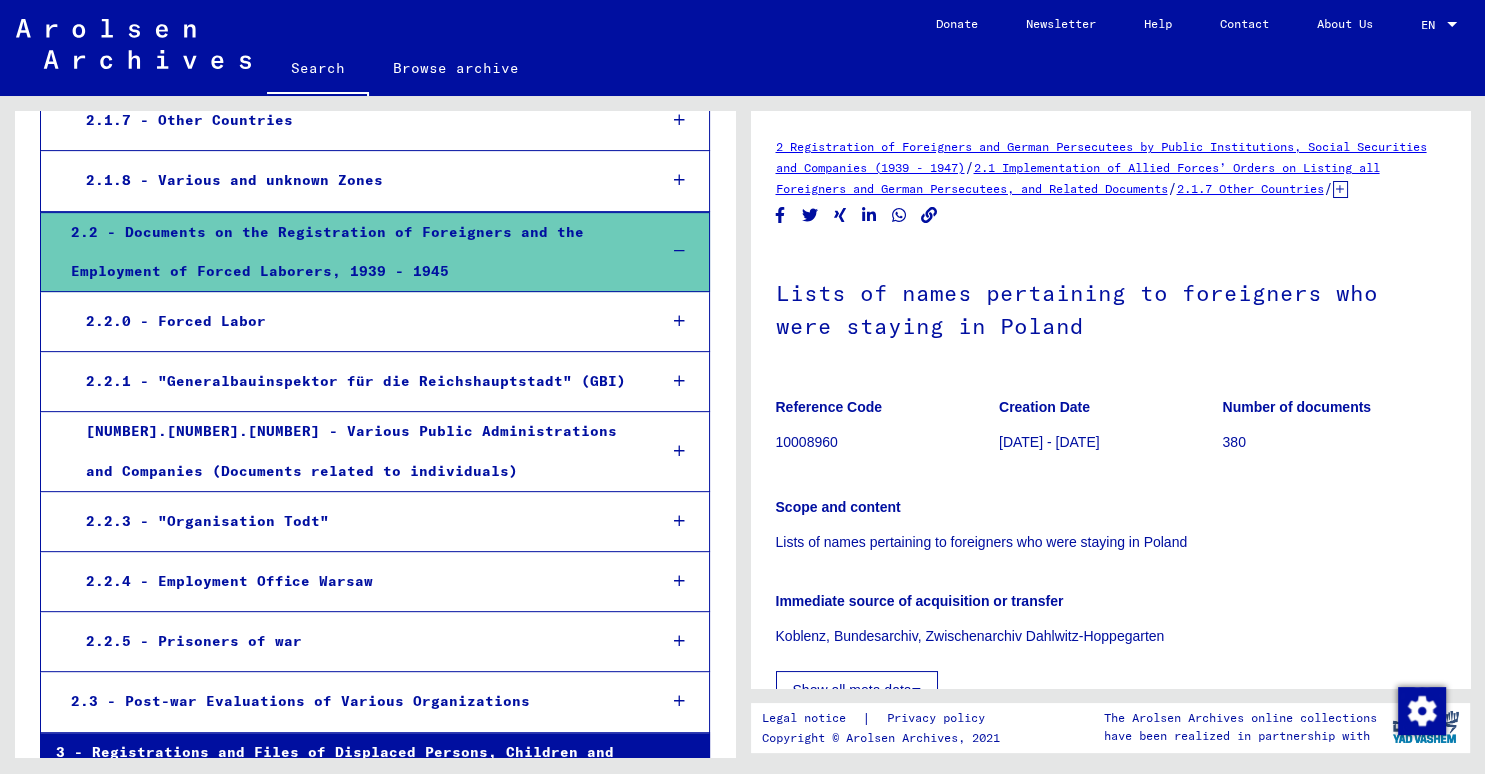 click at bounding box center [679, 321] 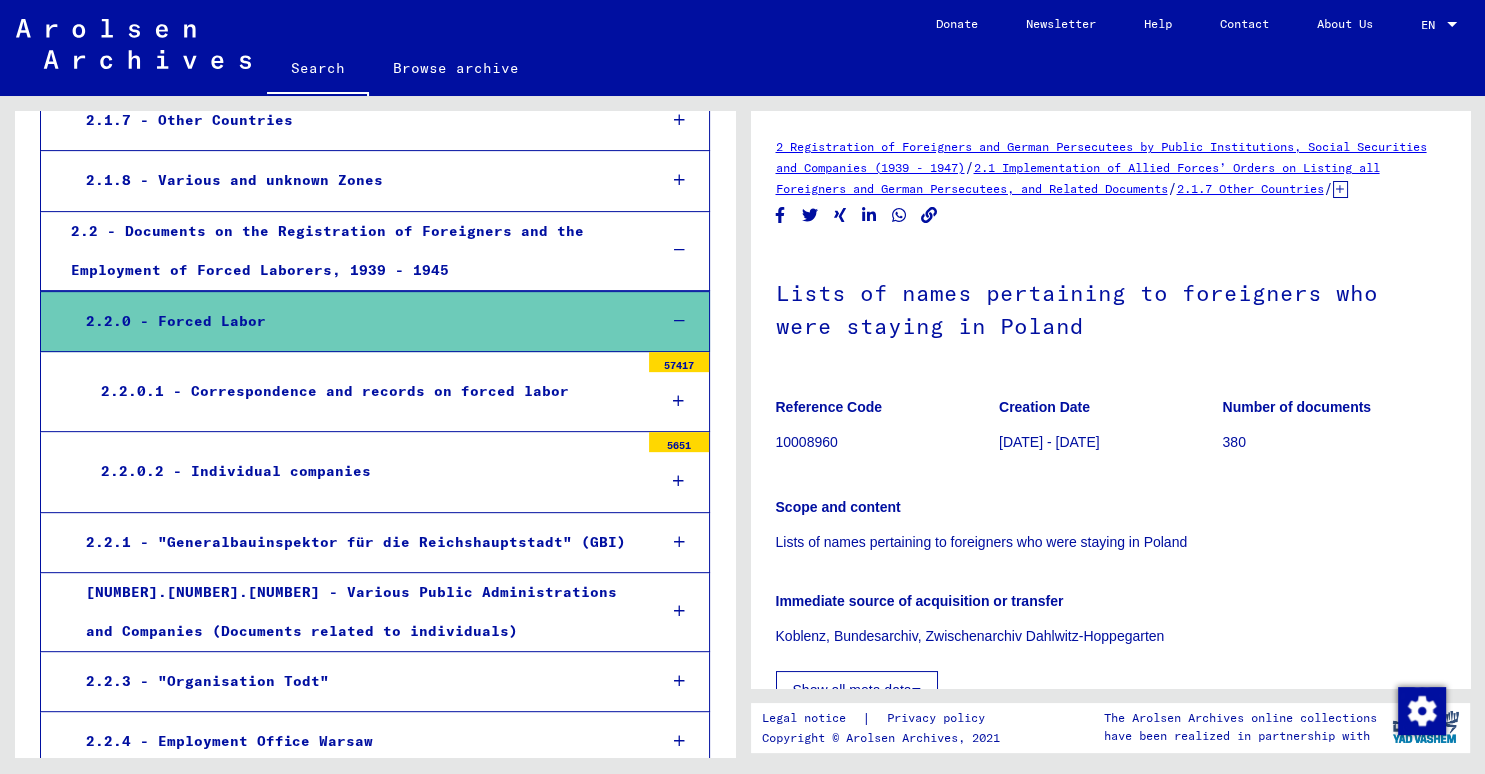 click on "57417" at bounding box center (679, 362) 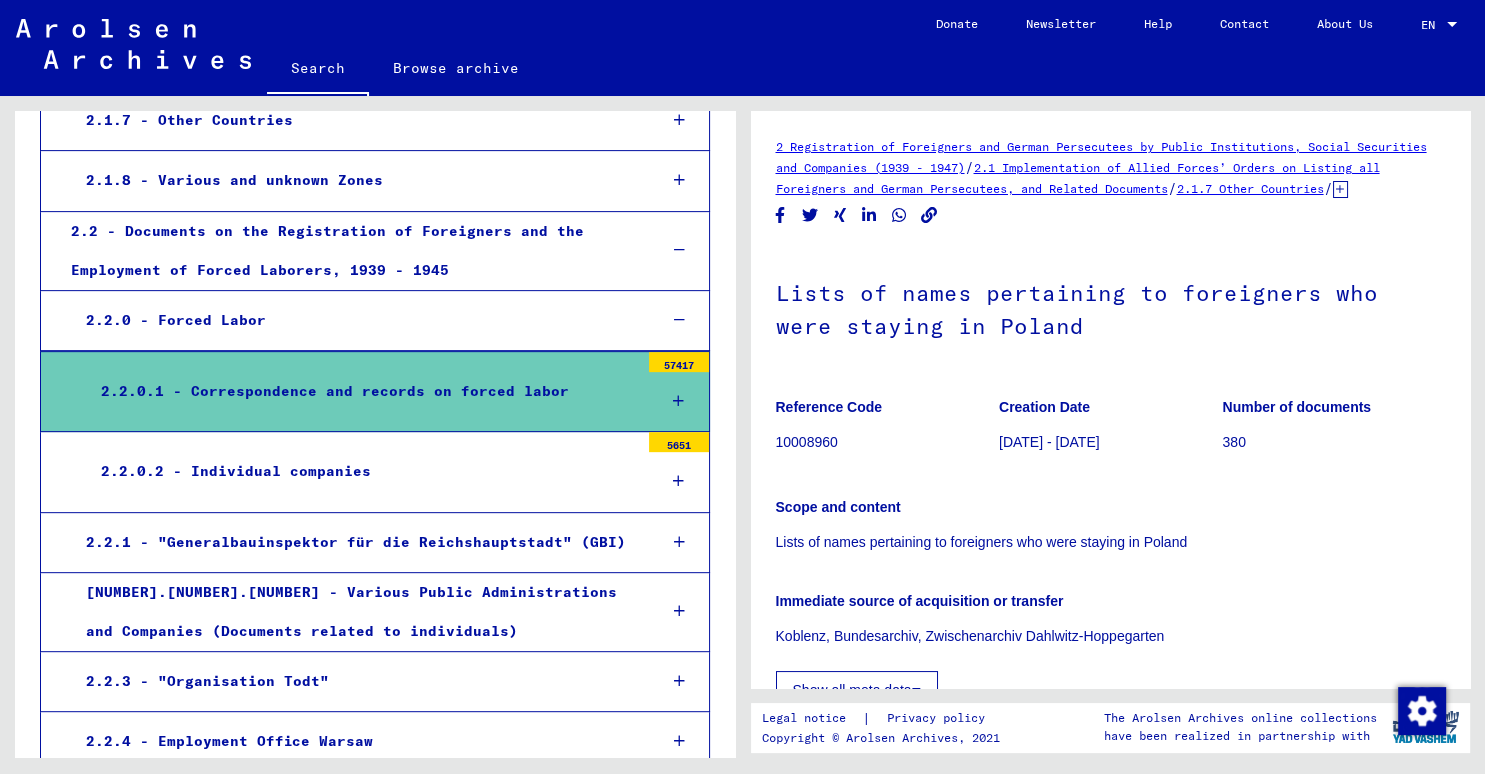 click on "57417" at bounding box center [679, 362] 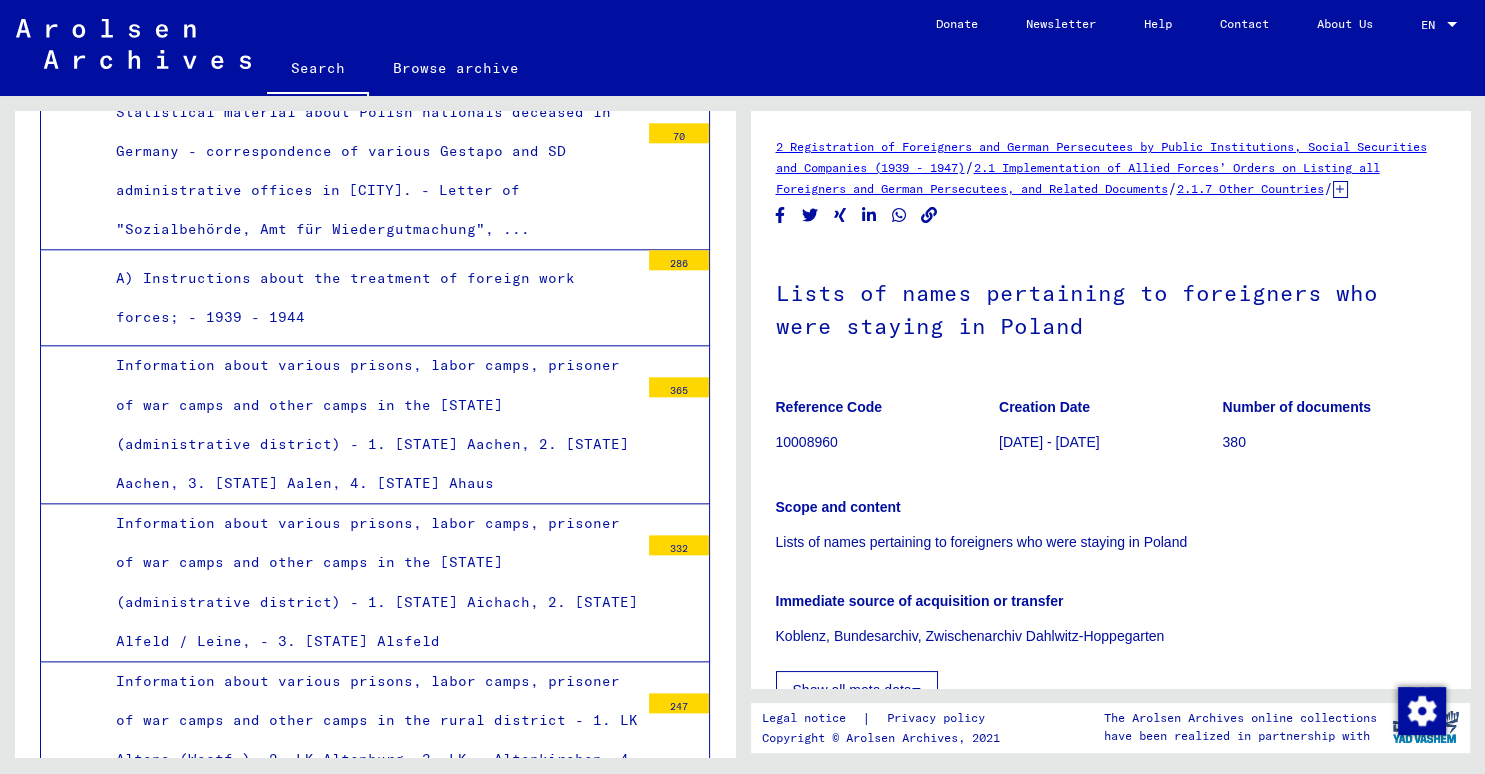 scroll, scrollTop: 2356, scrollLeft: 0, axis: vertical 